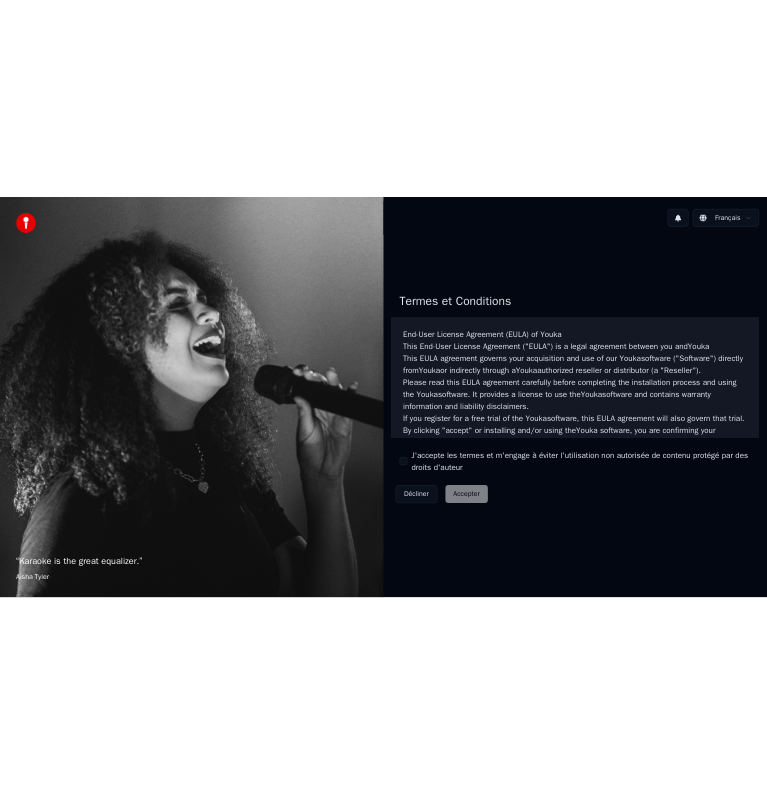 scroll, scrollTop: 0, scrollLeft: 0, axis: both 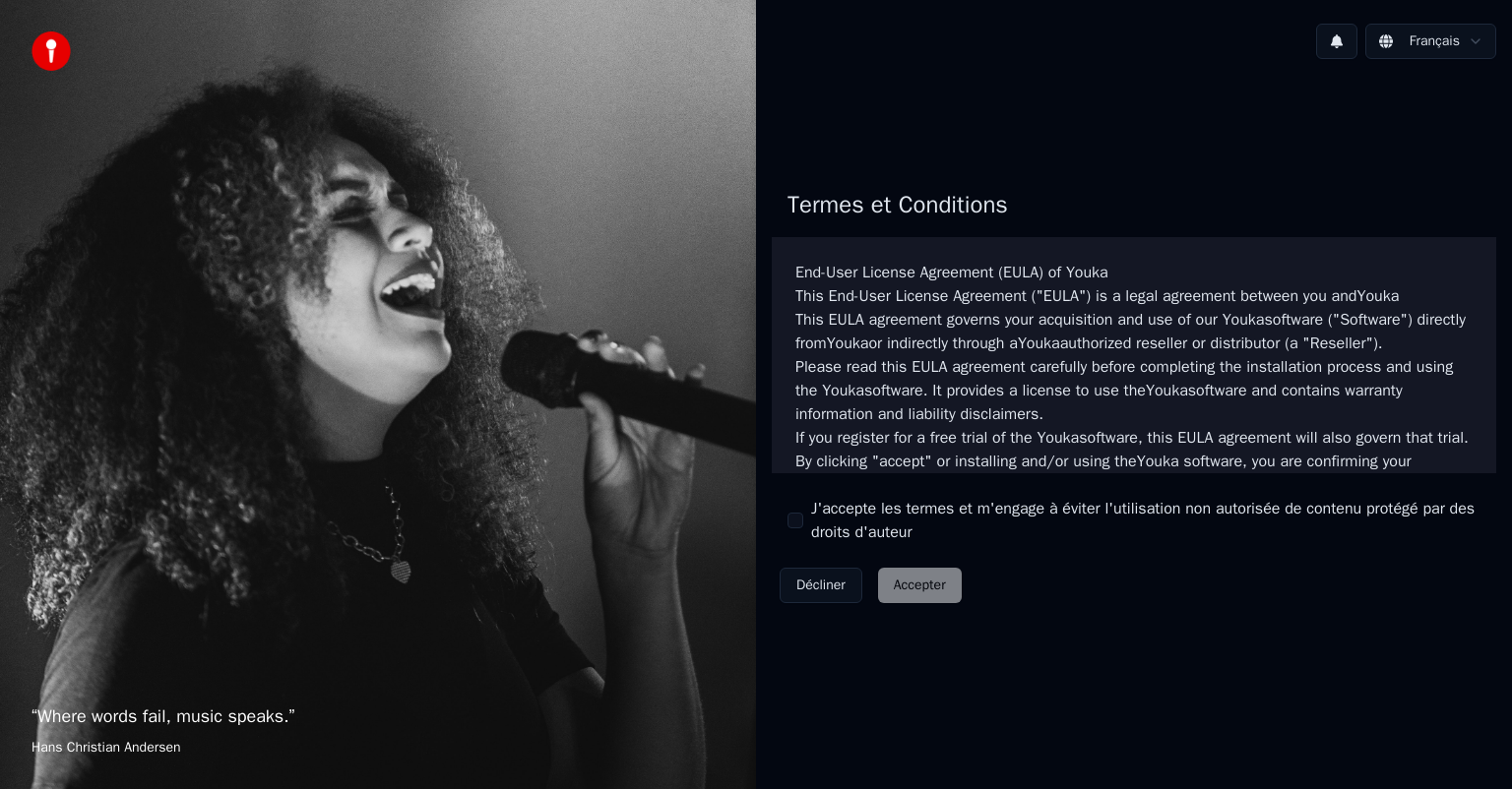 click on "J'accepte les termes et m'engage à éviter l'utilisation non autorisée de contenu protégé par des droits d'auteur" at bounding box center (1146, 520) 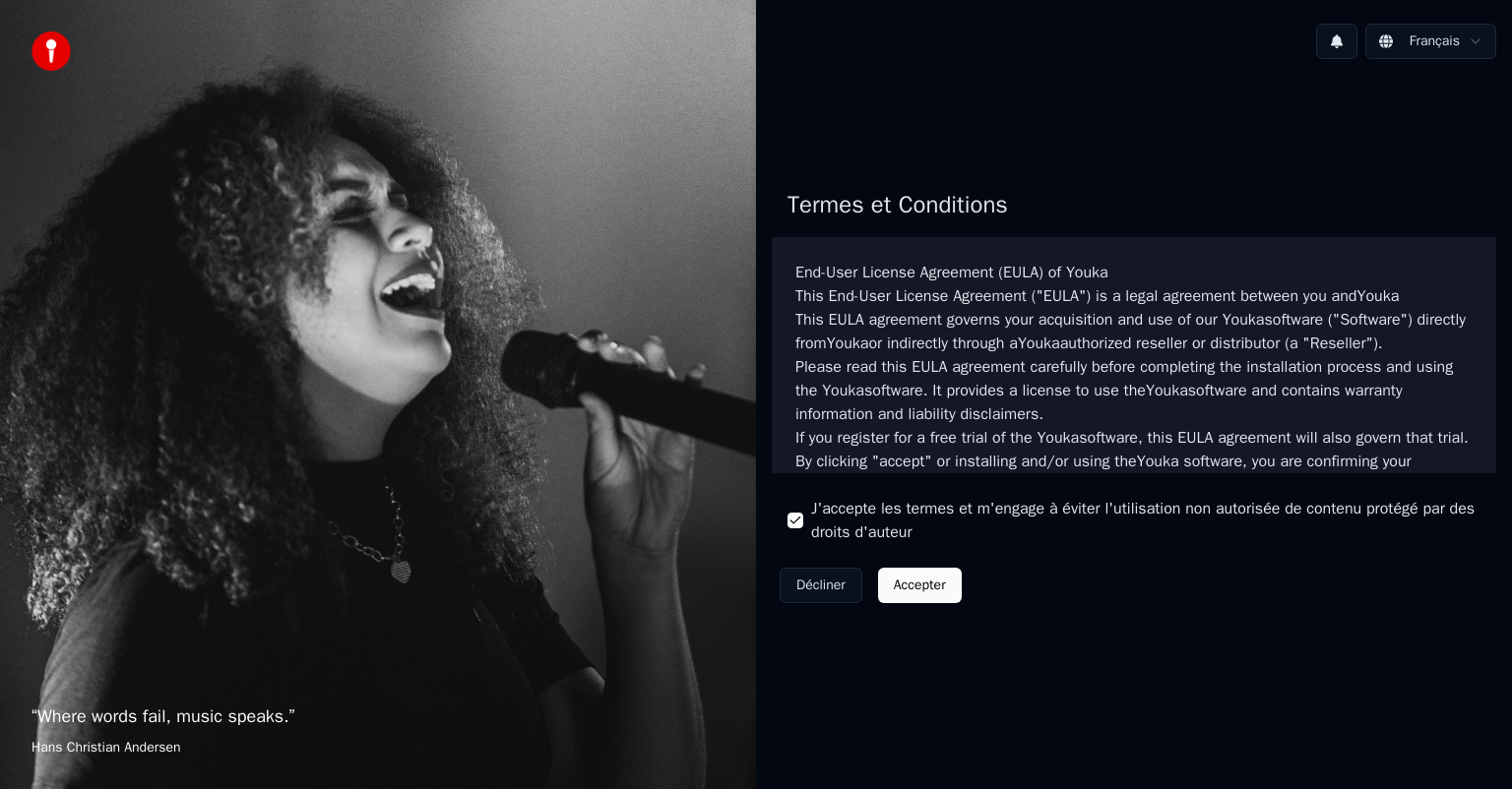 click on "Accepter" at bounding box center [919, 585] 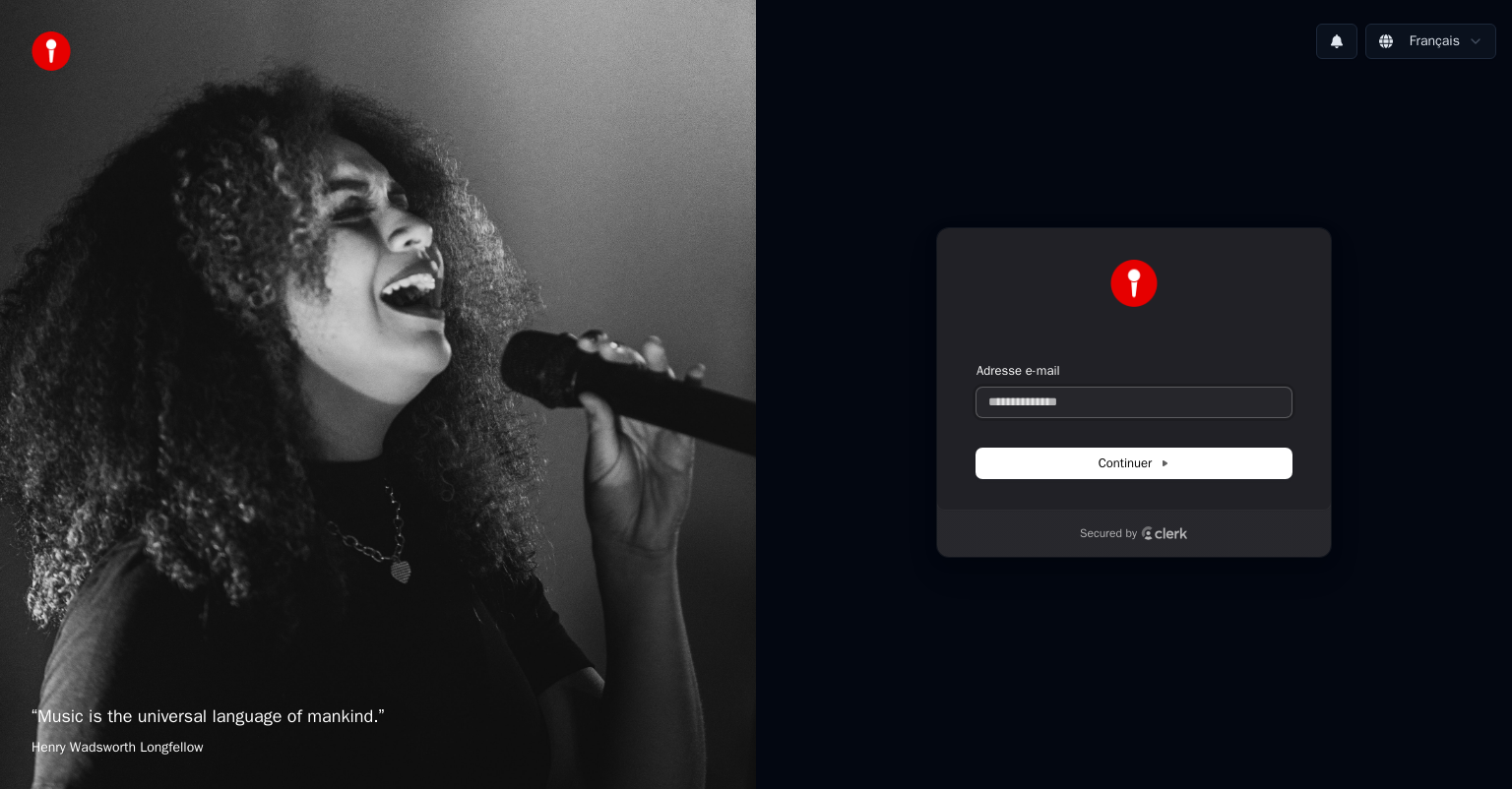 click on "Adresse e-mail" at bounding box center (1134, 402) 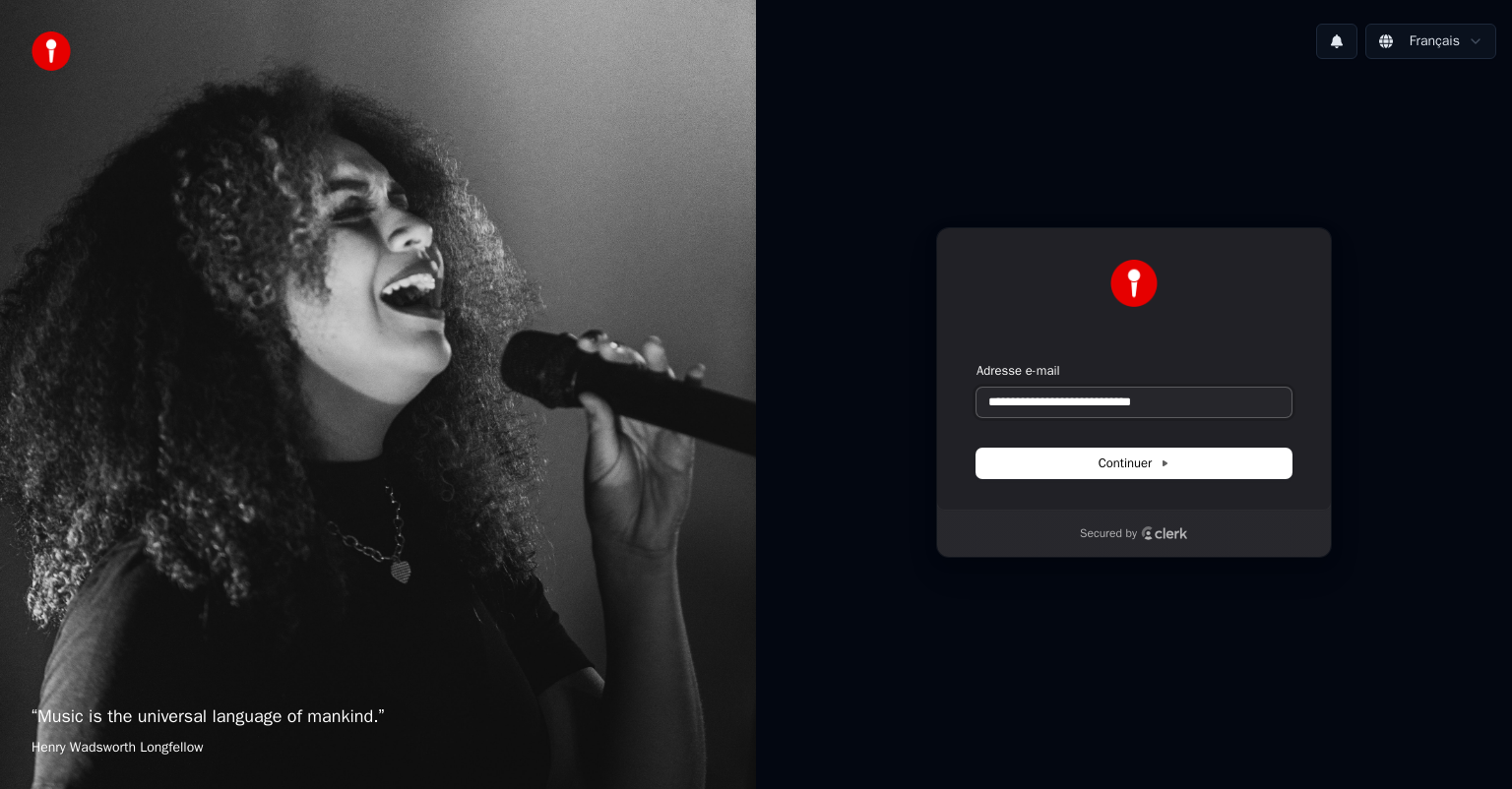 click at bounding box center [976, 362] 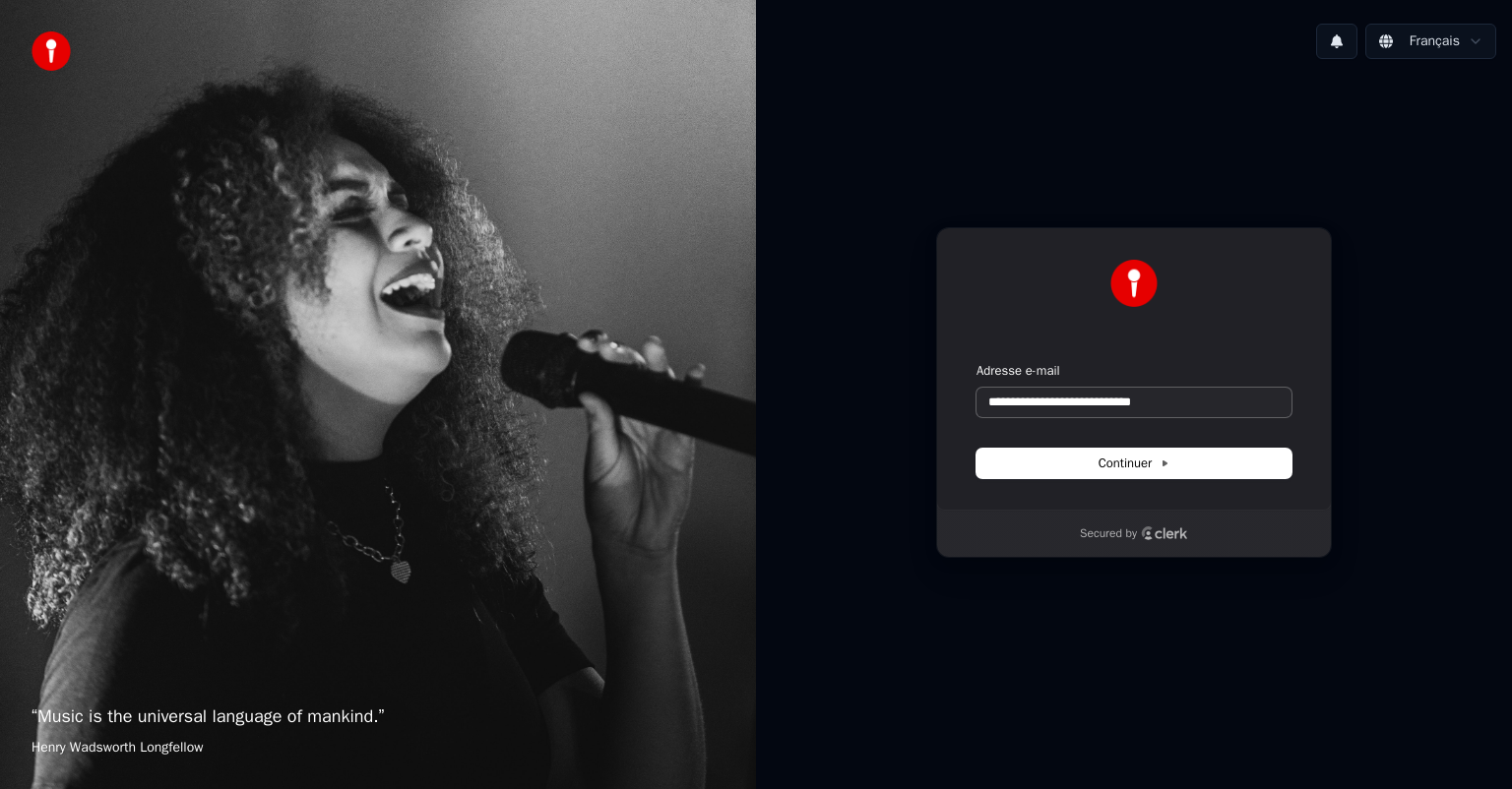 type on "**********" 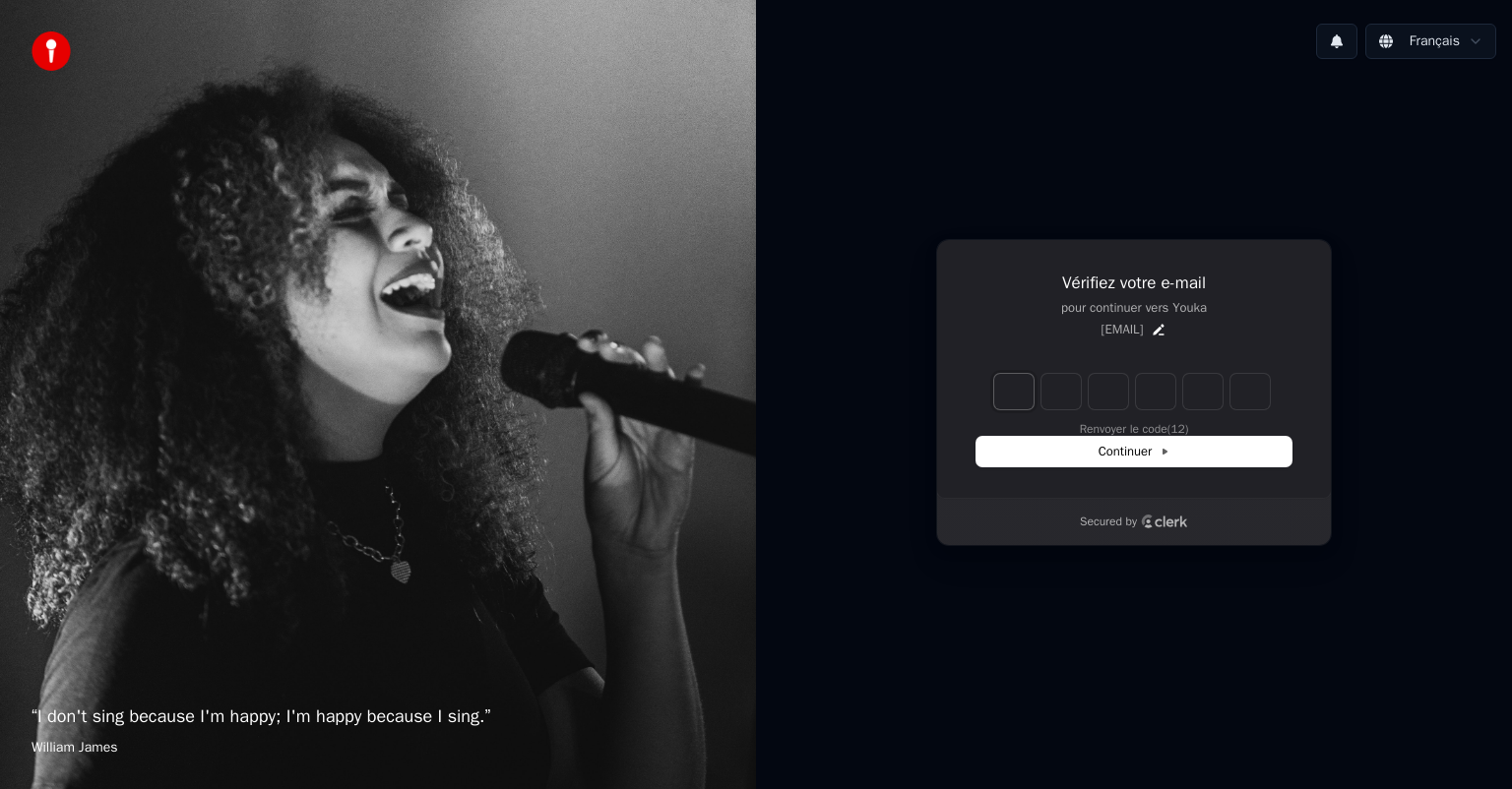 type on "*" 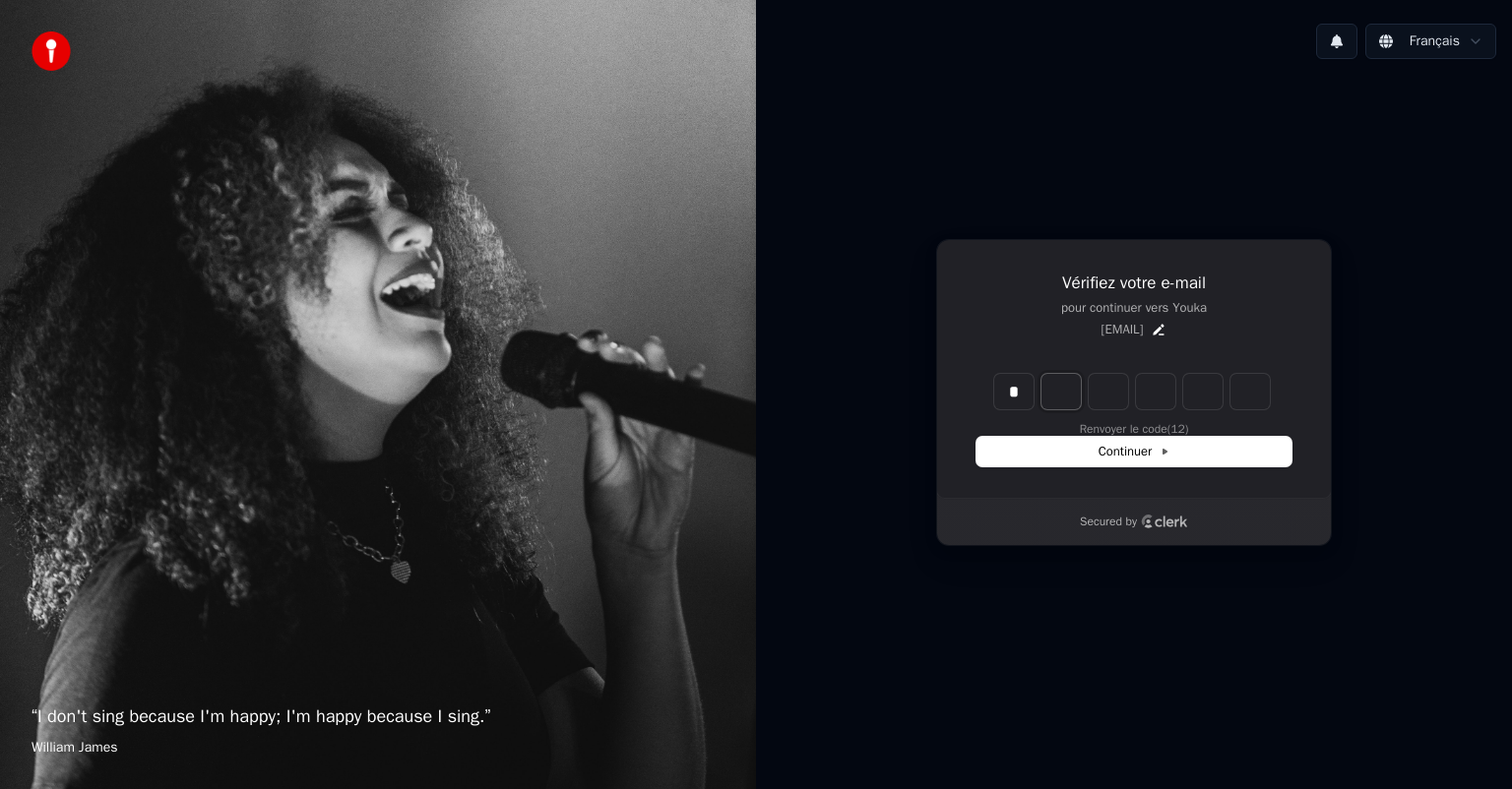 type on "*" 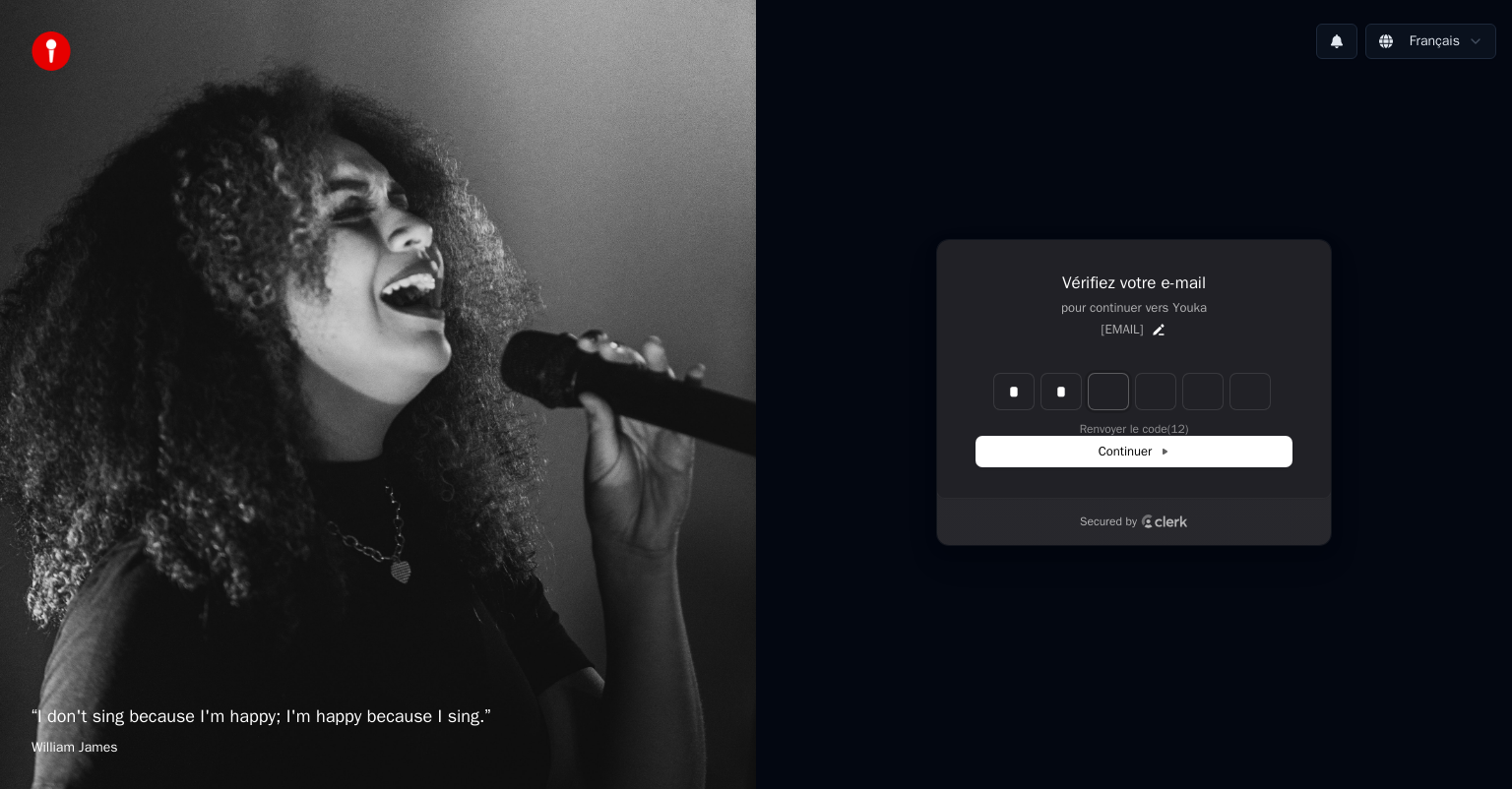 type on "**" 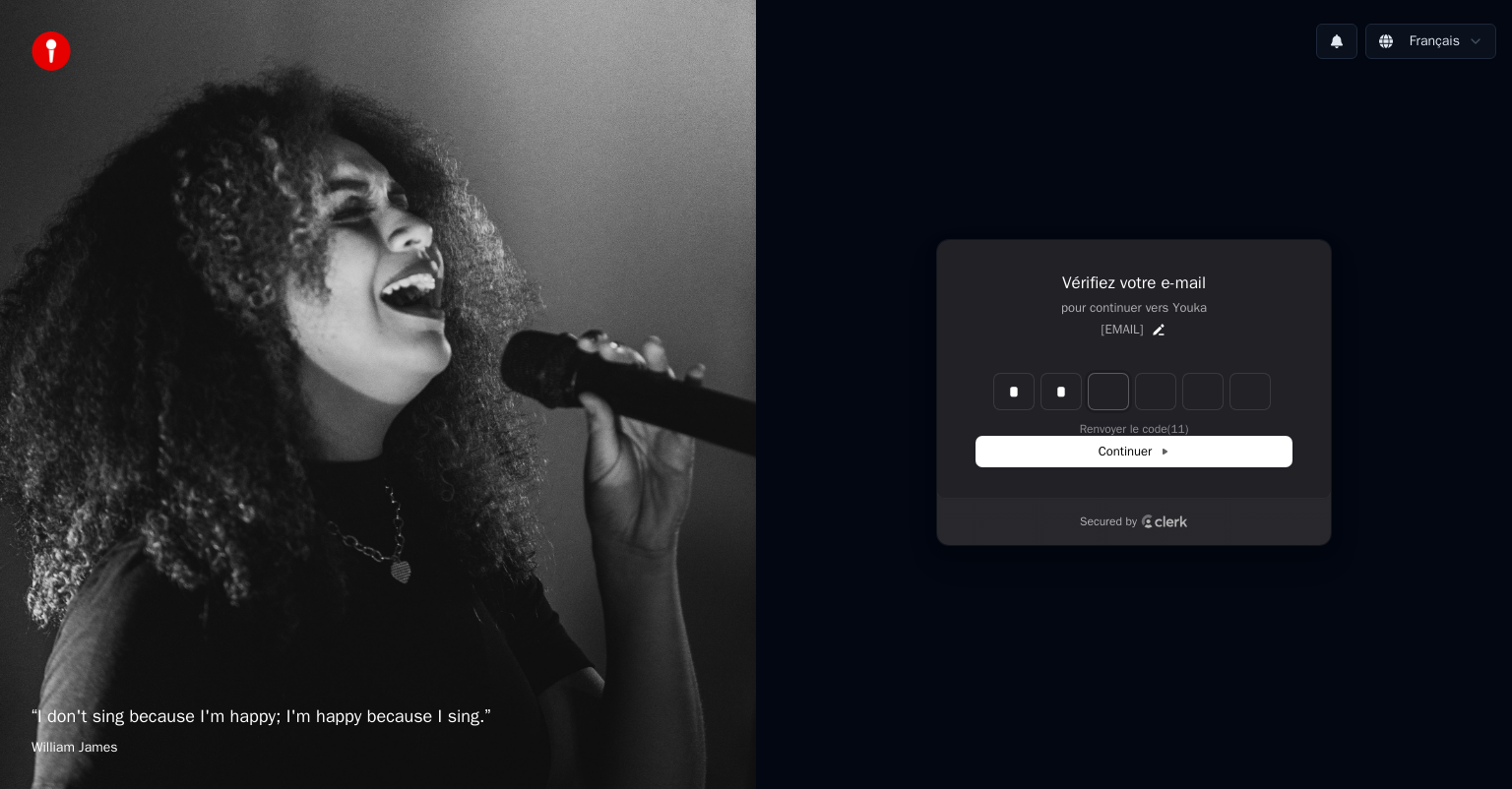 type on "*" 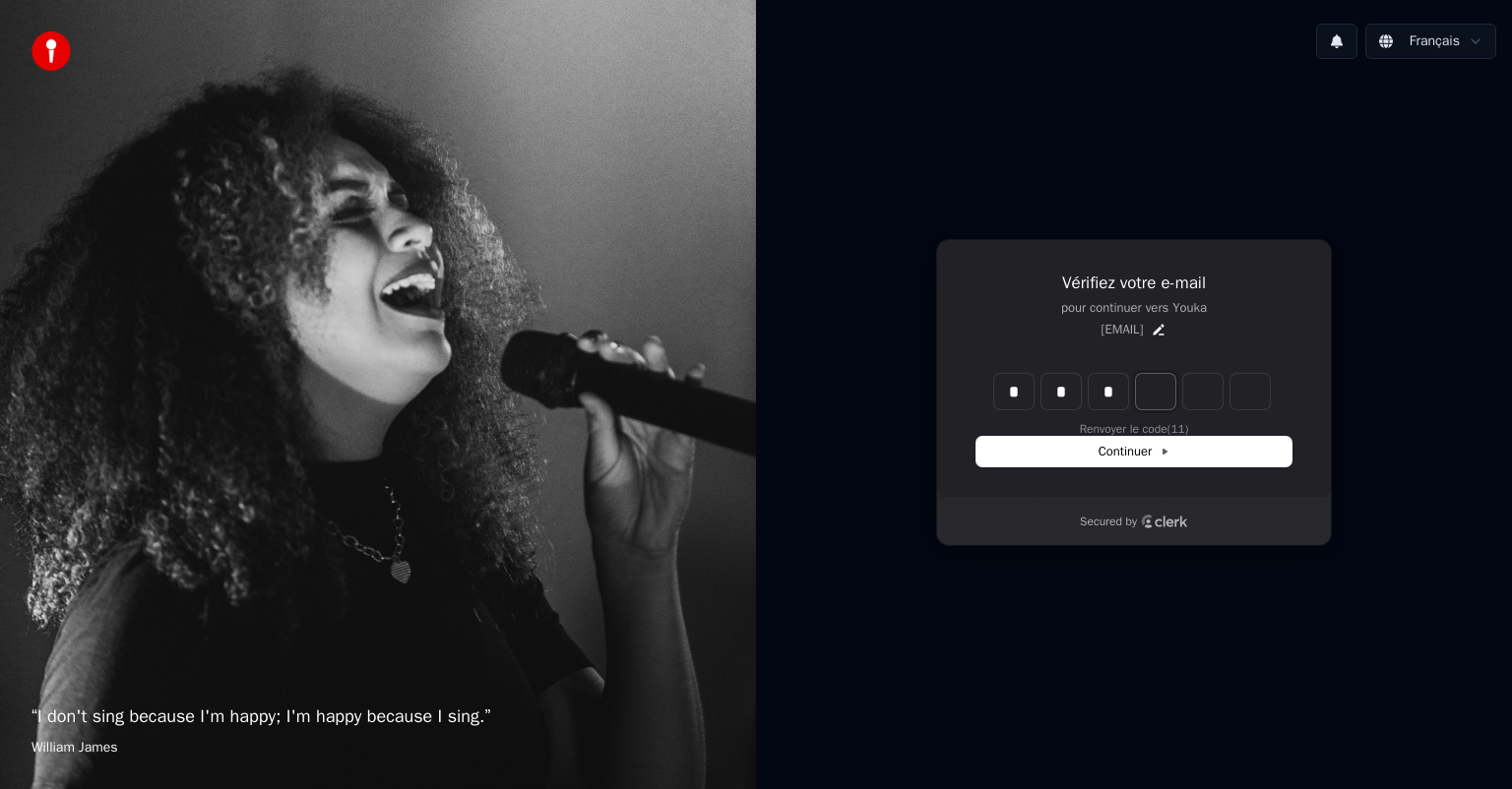 type on "***" 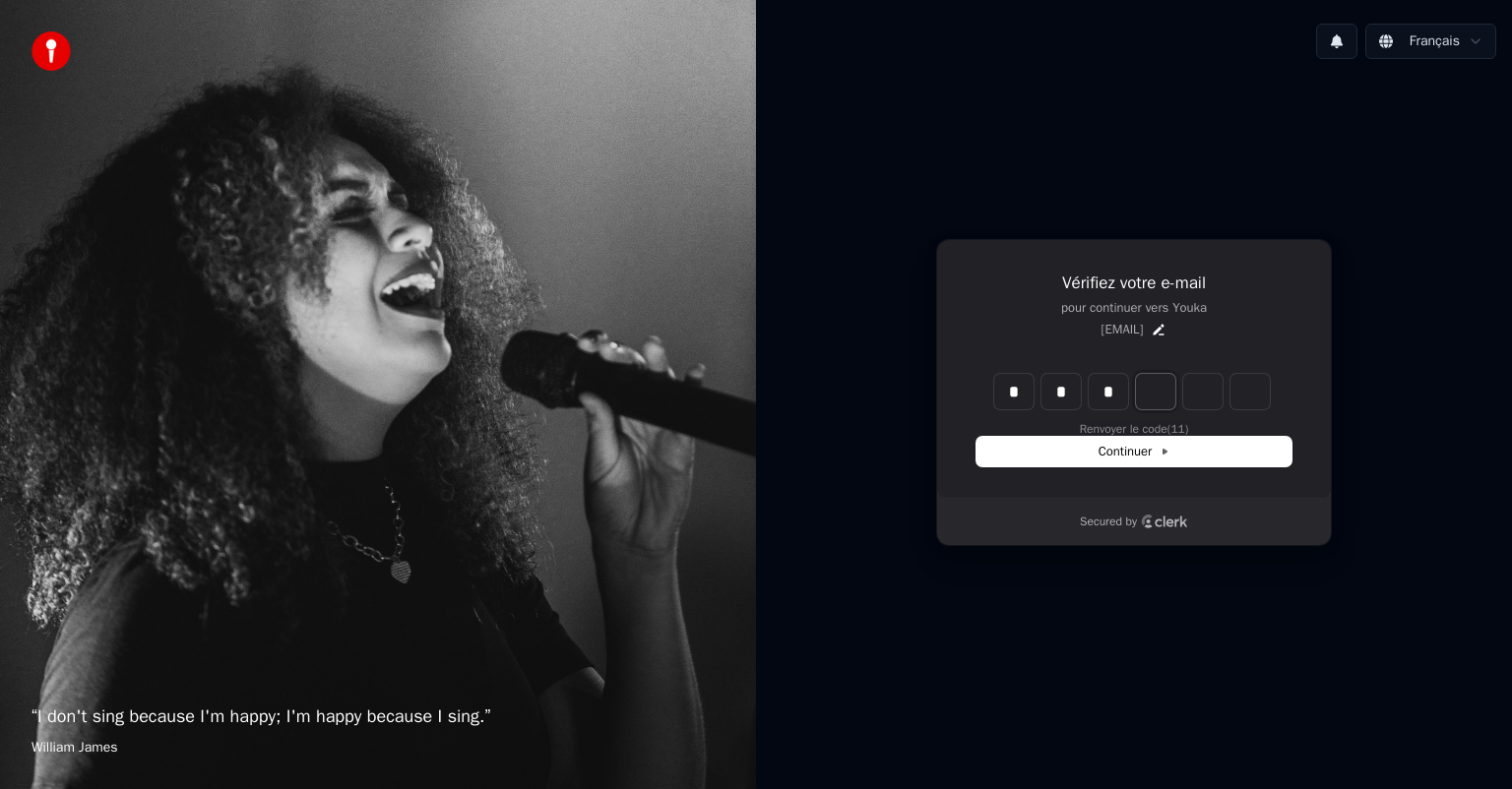 type on "*" 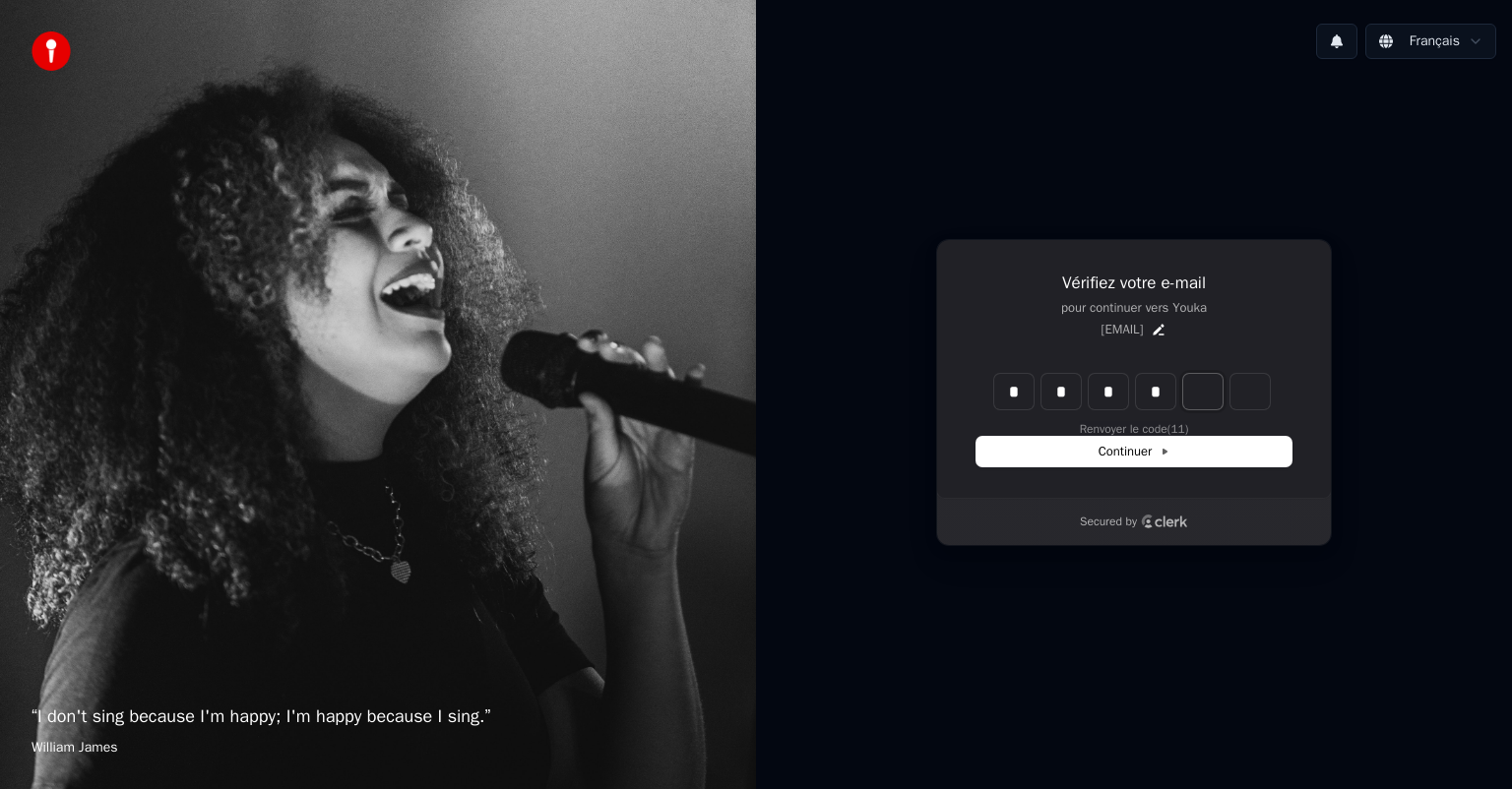 type on "****" 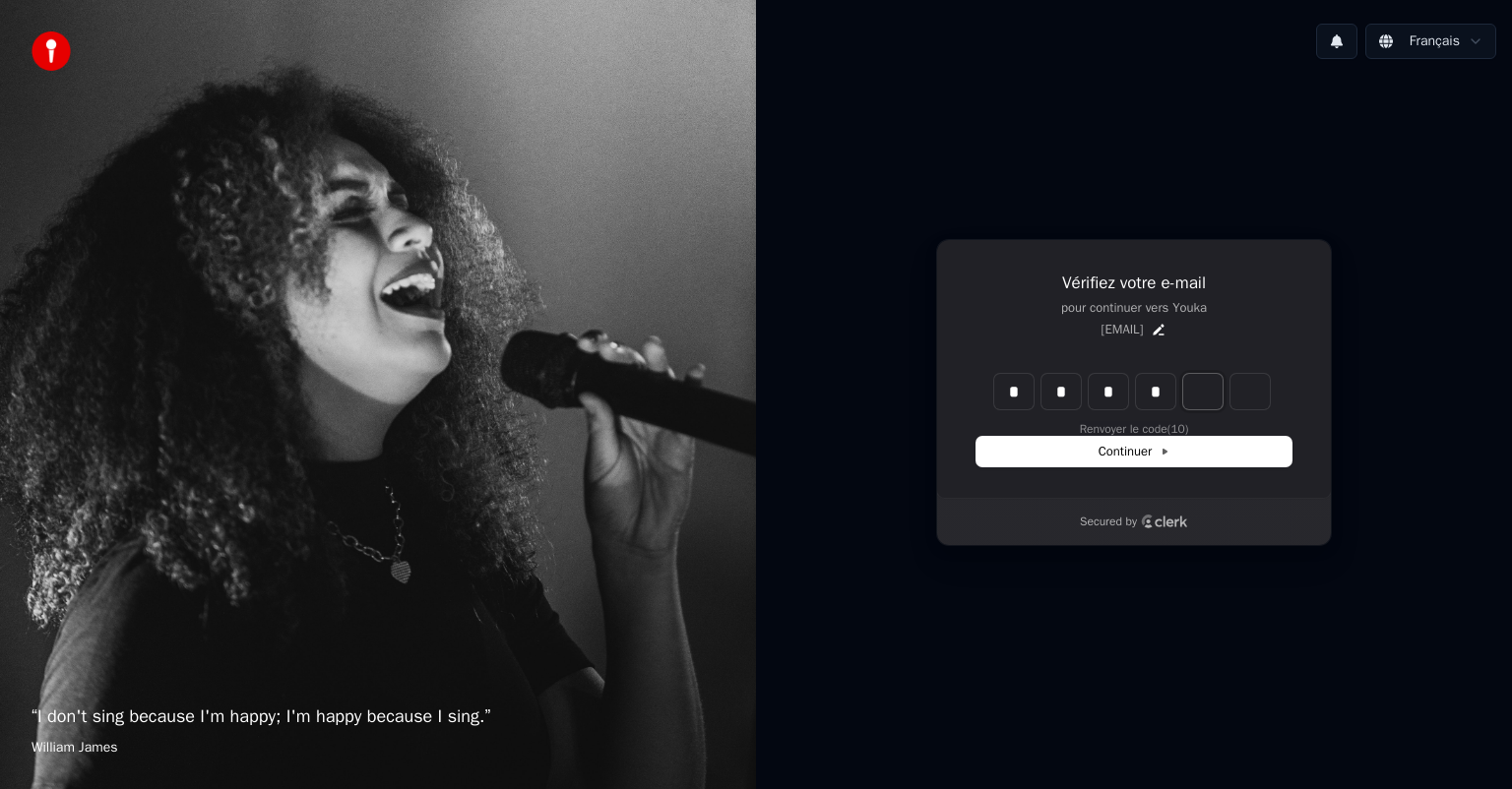 type on "*" 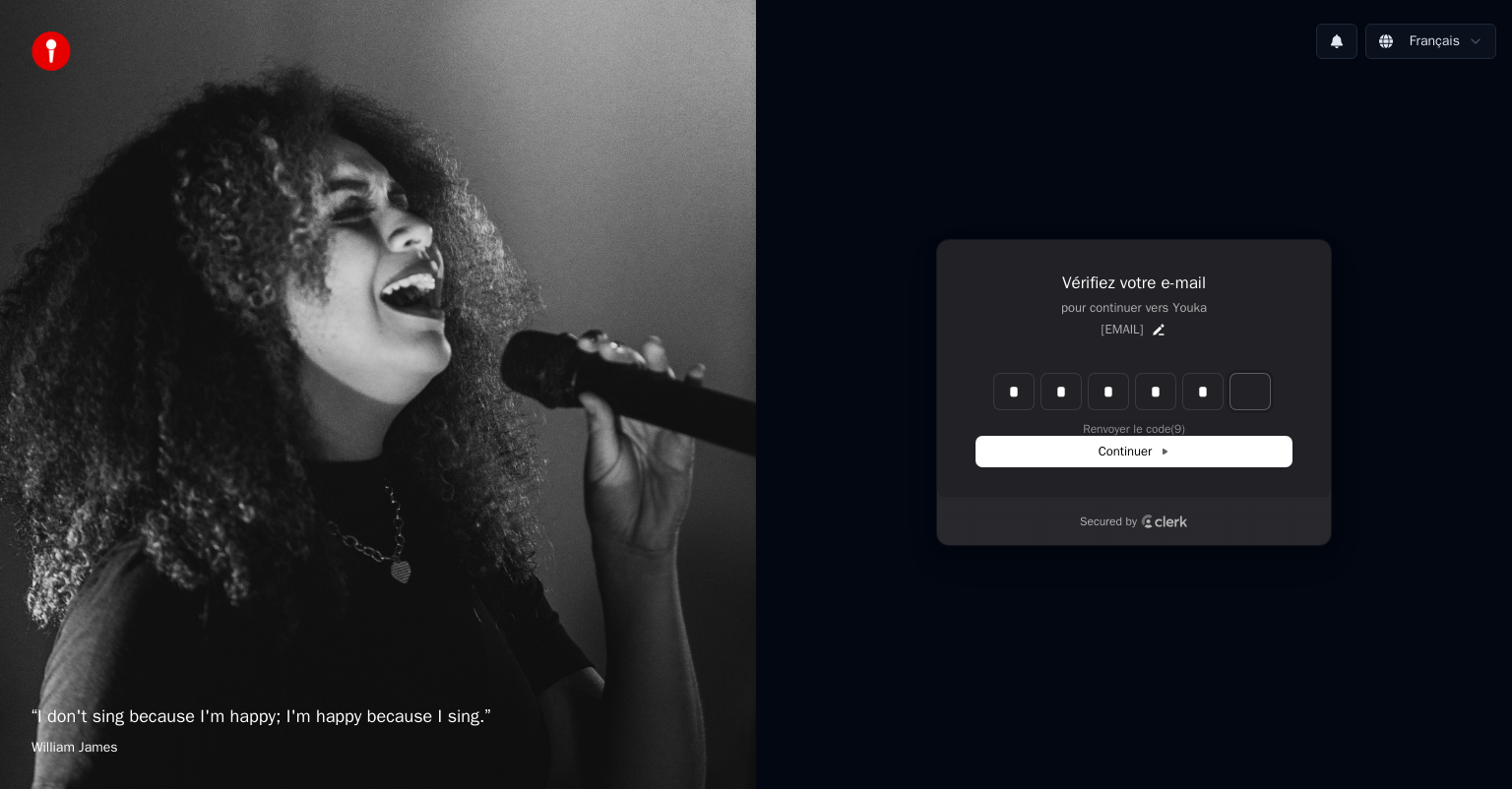 type on "******" 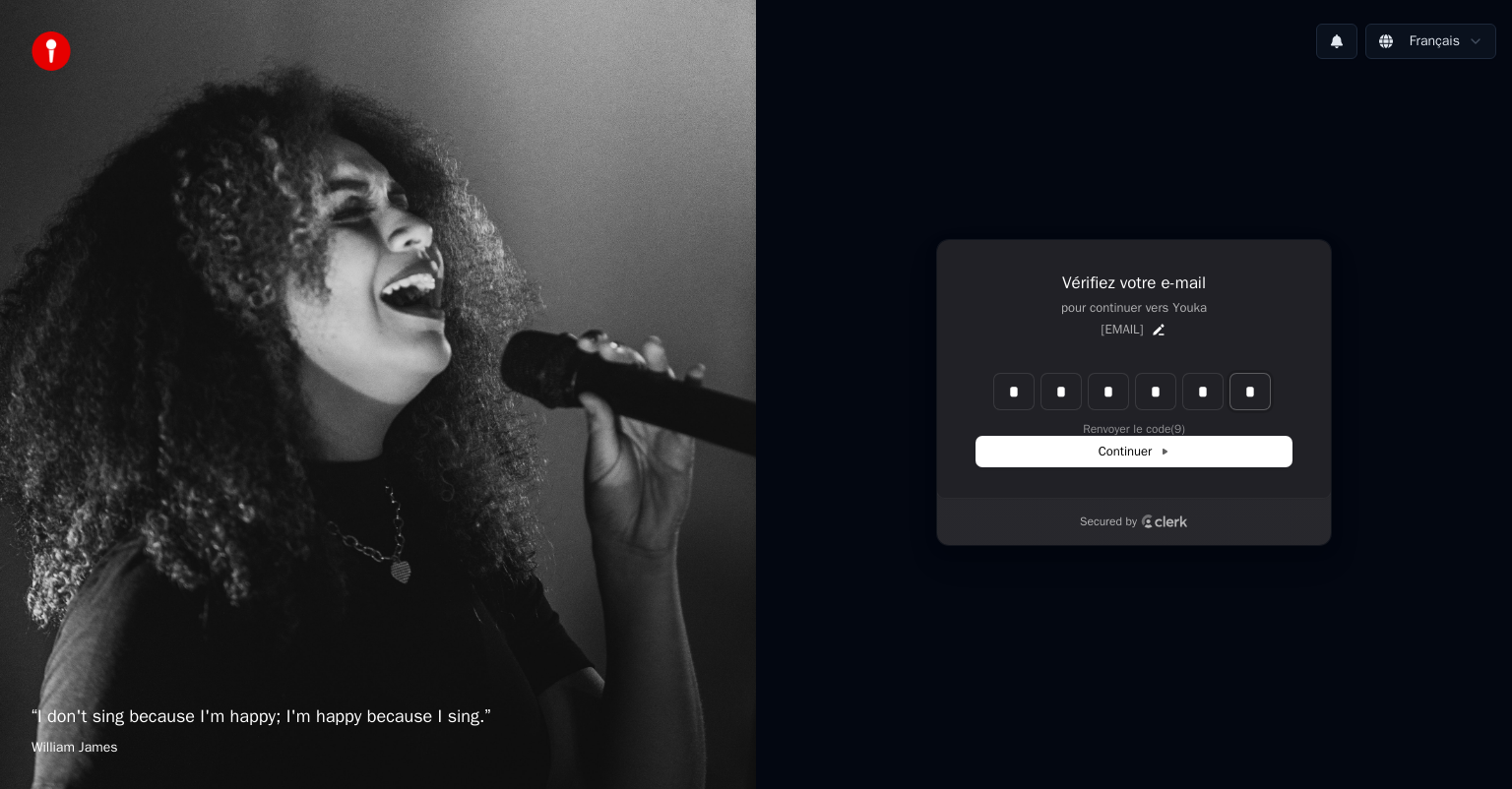 type on "*" 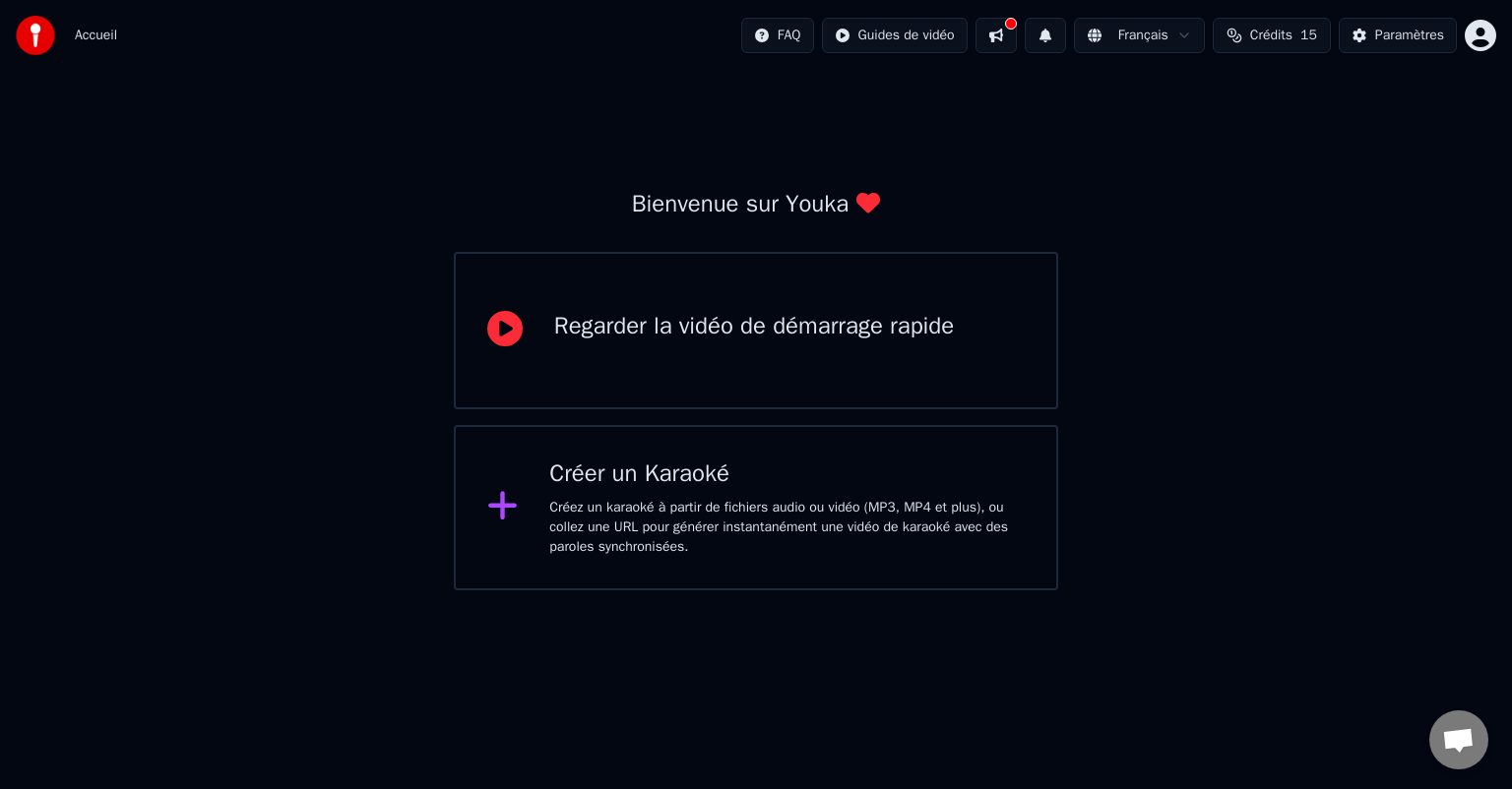 click on "Créez un karaoké à partir de fichiers audio ou vidéo (MP3, MP4 et plus), ou collez une URL pour générer instantanément une vidéo de karaoké avec des paroles synchronisées." at bounding box center (787, 527) 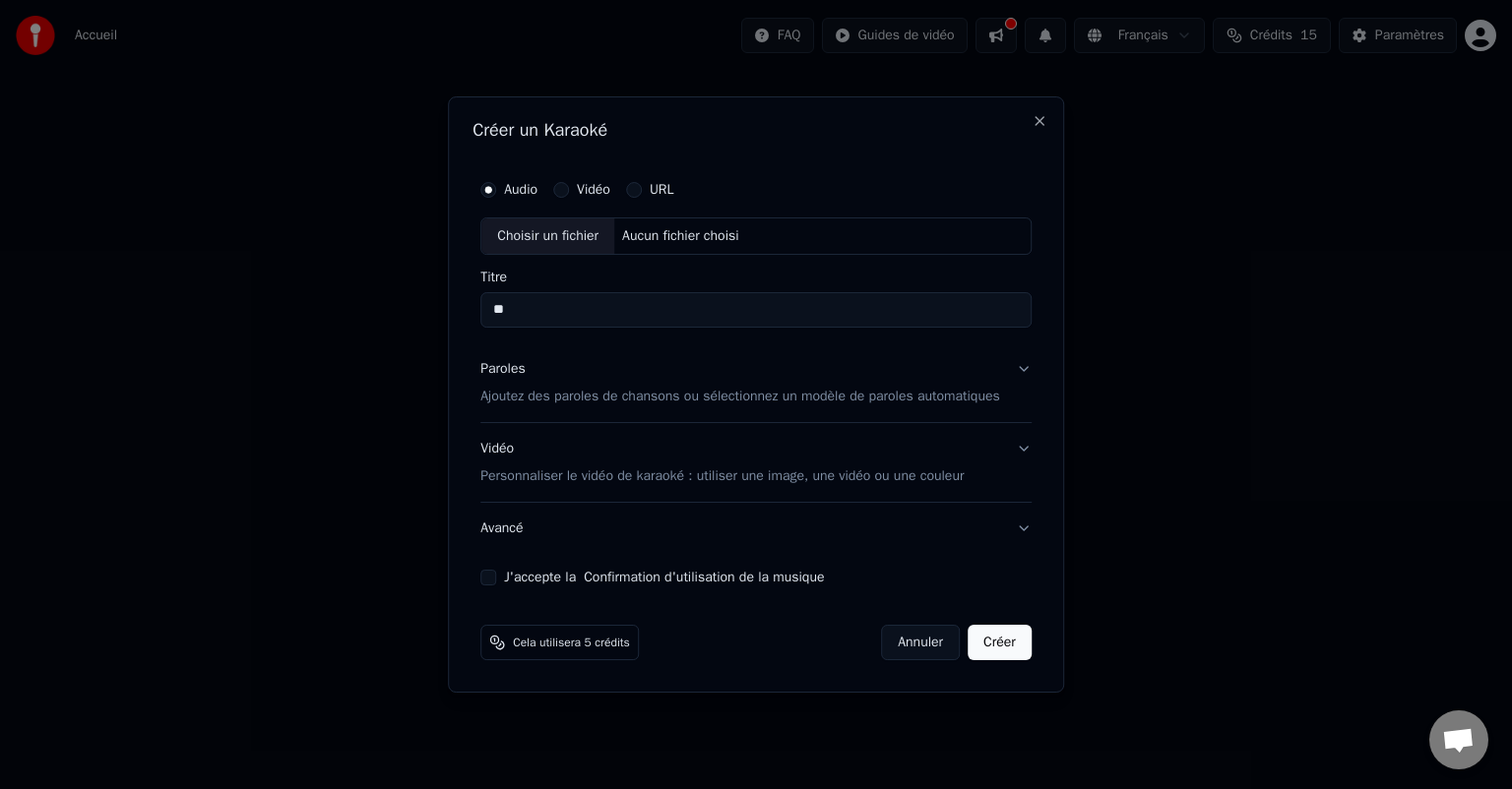 type on "*" 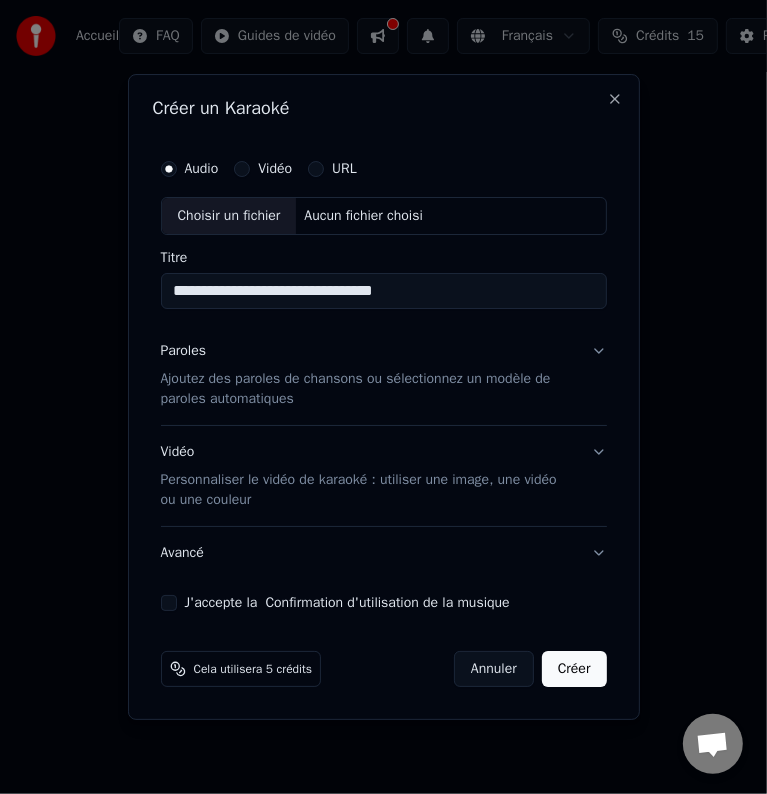 click on "Choisir un fichier" at bounding box center [229, 216] 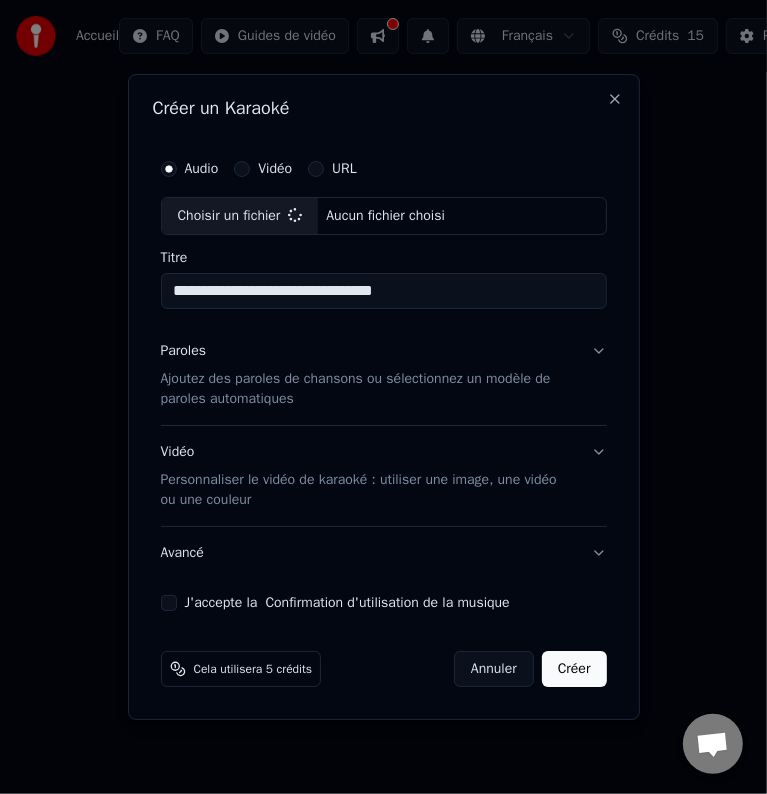 type on "**********" 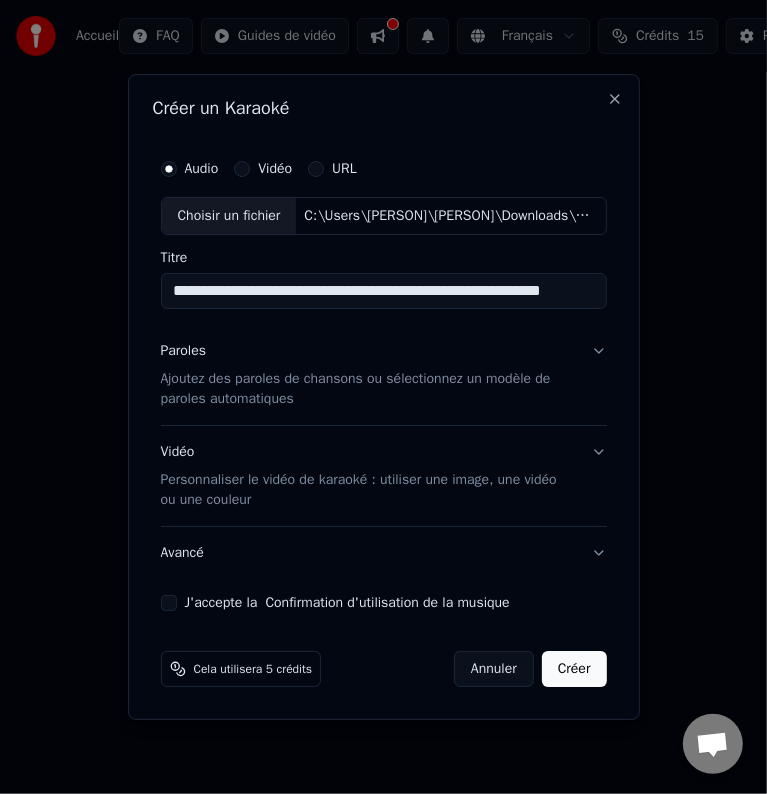 click on "Paroles Ajoutez des paroles de chansons ou sélectionnez un modèle de paroles automatiques" at bounding box center (384, 375) 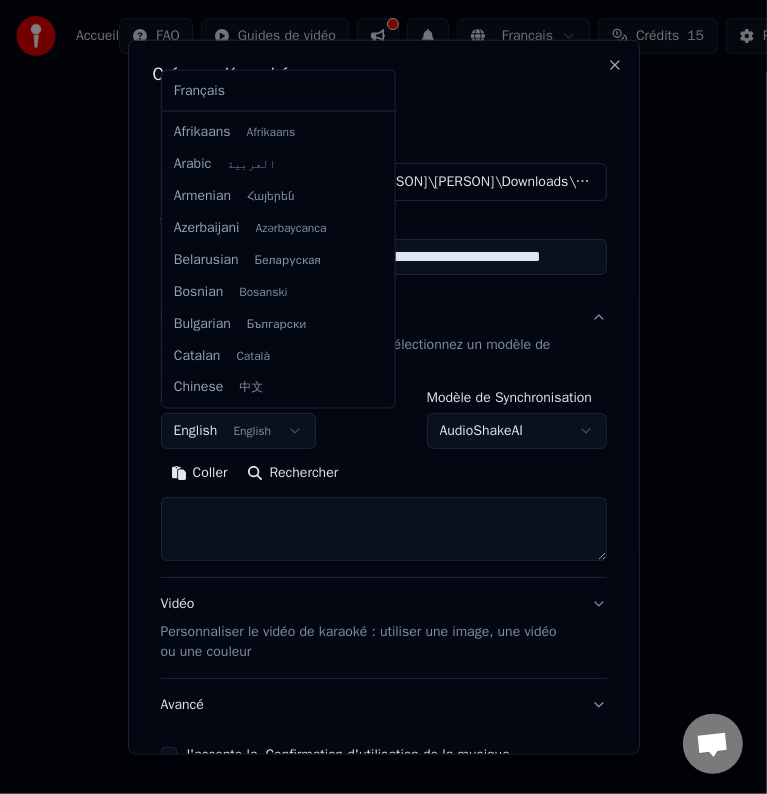click on "**********" at bounding box center (383, 320) 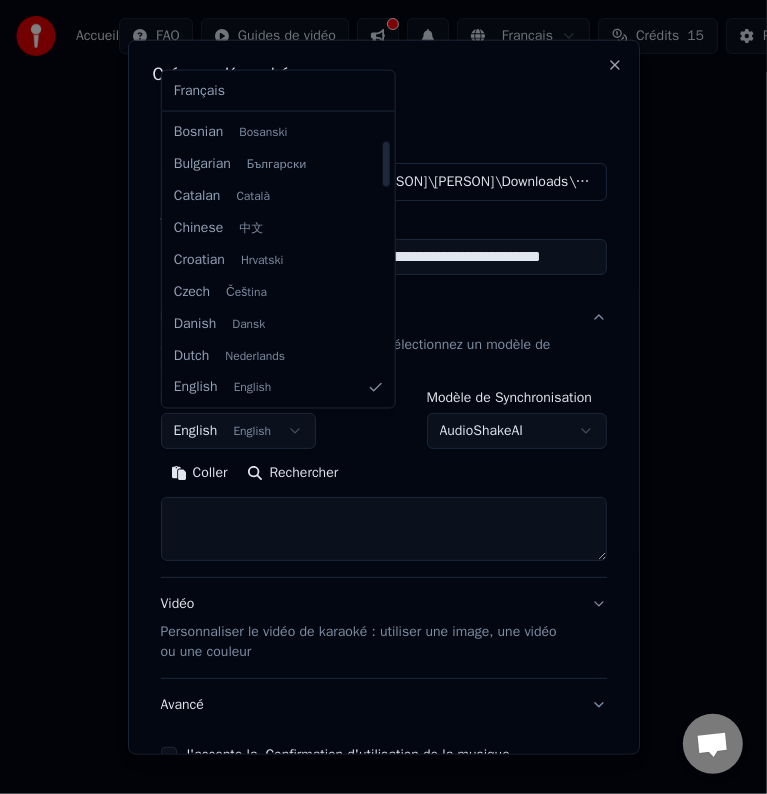 select on "**" 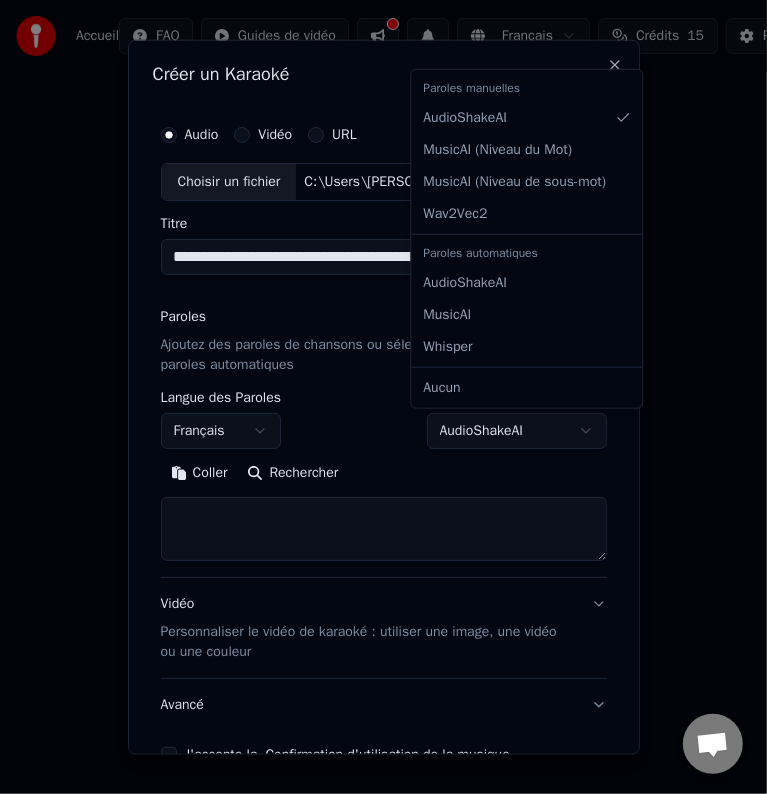 click on "**********" at bounding box center [383, 320] 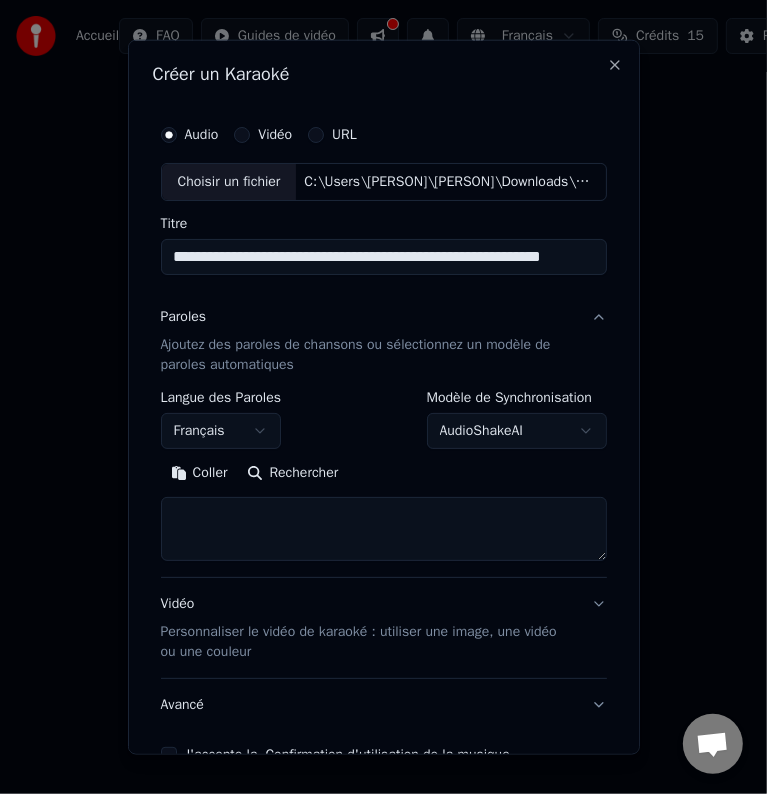 click at bounding box center (384, 529) 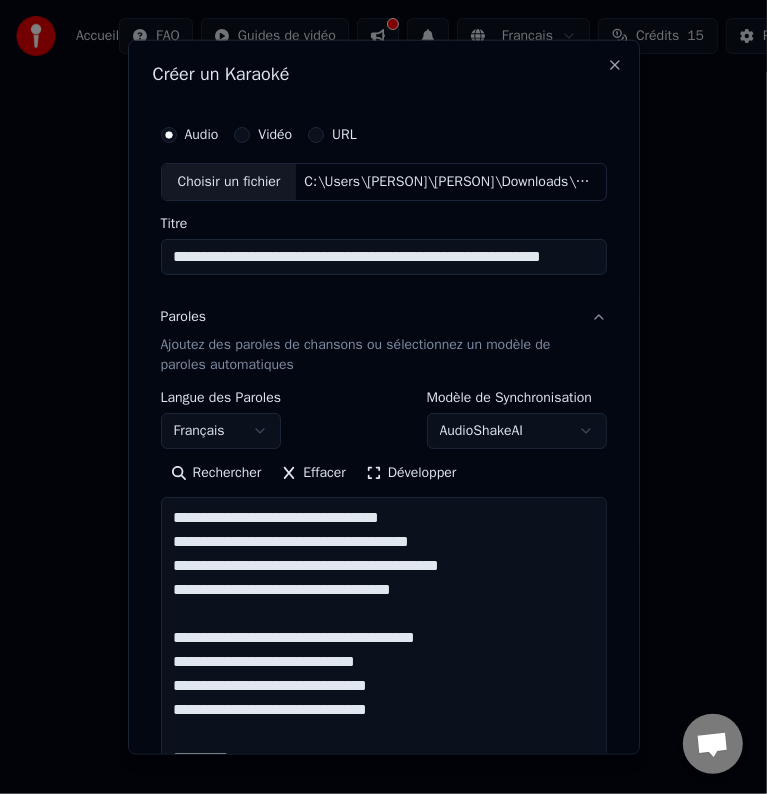 scroll, scrollTop: 1791, scrollLeft: 0, axis: vertical 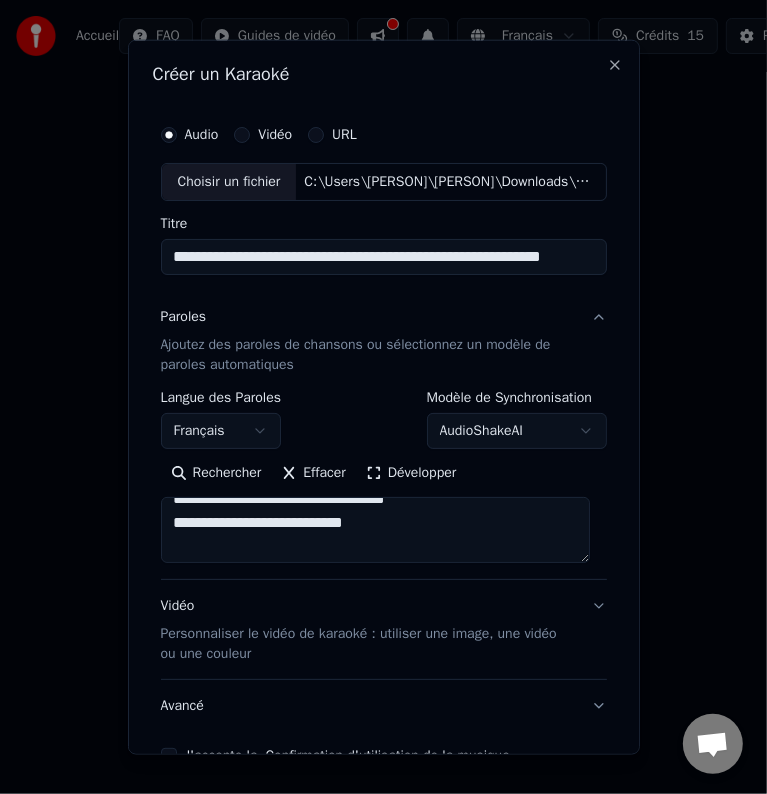 click on "Développer" at bounding box center (411, 473) 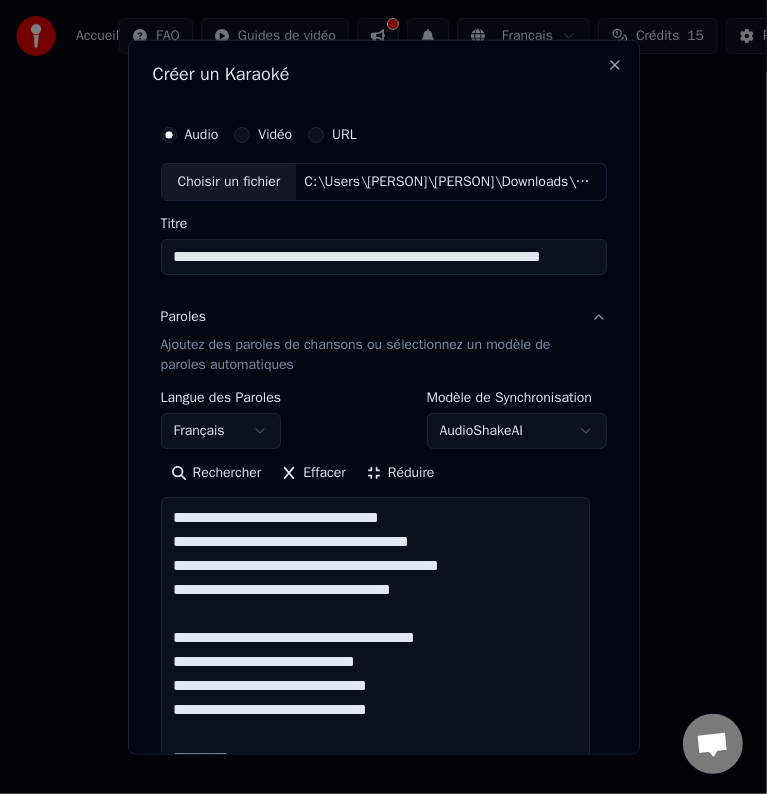 scroll, scrollTop: 1, scrollLeft: 0, axis: vertical 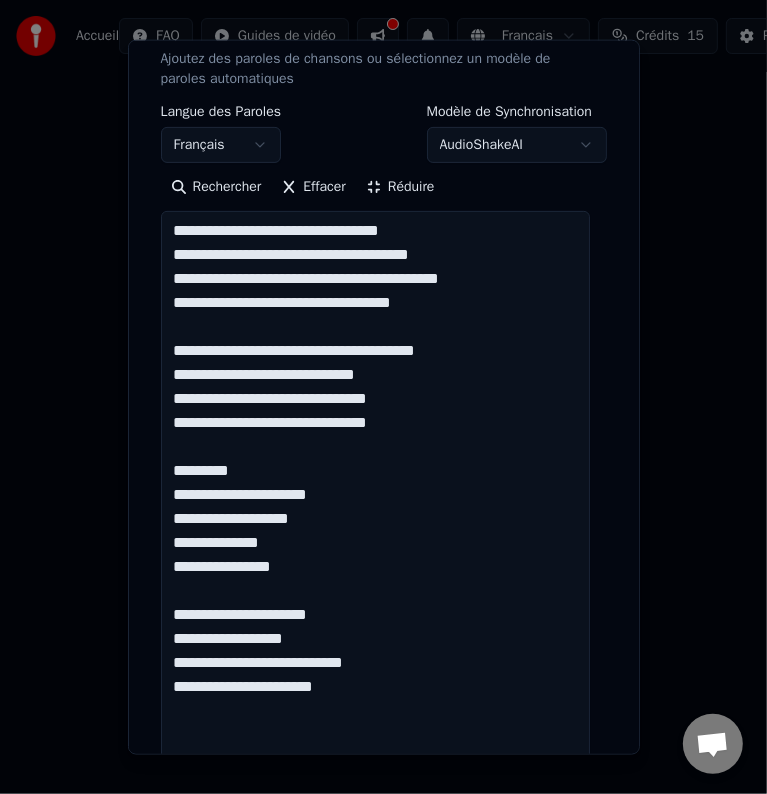 click at bounding box center [376, 1143] 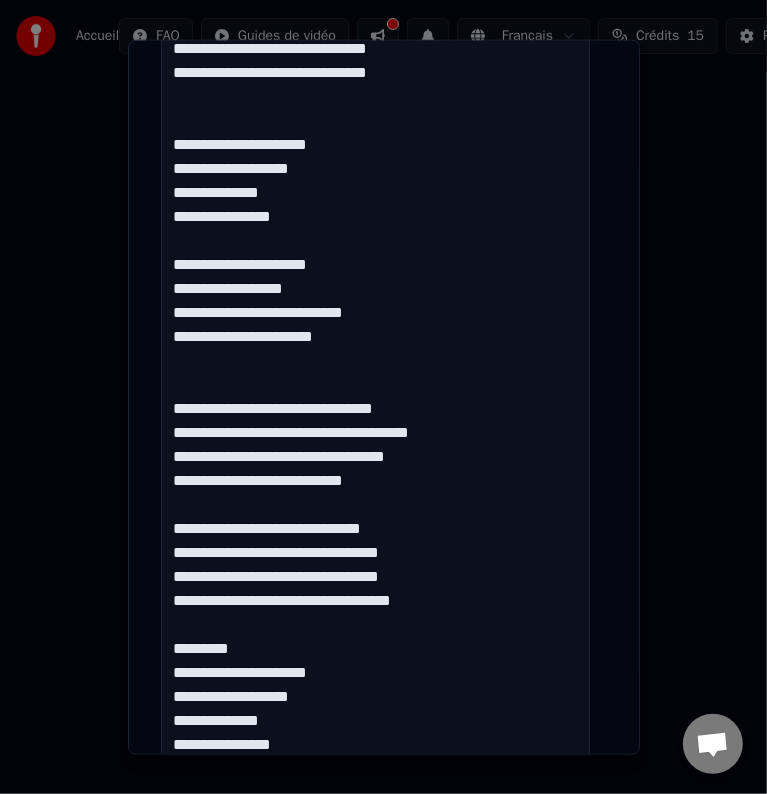 scroll, scrollTop: 638, scrollLeft: 0, axis: vertical 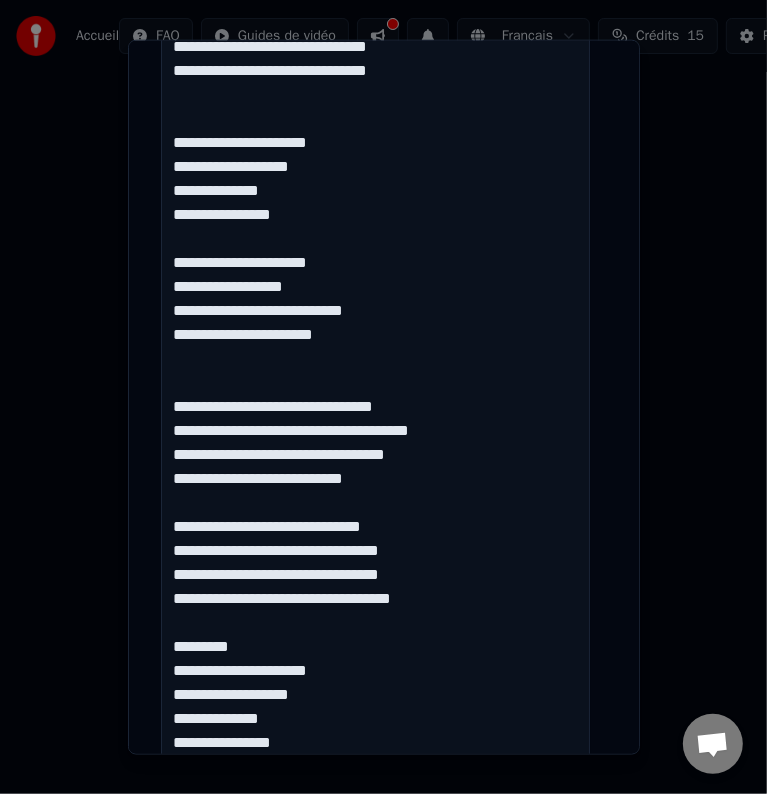click at bounding box center [376, 791] 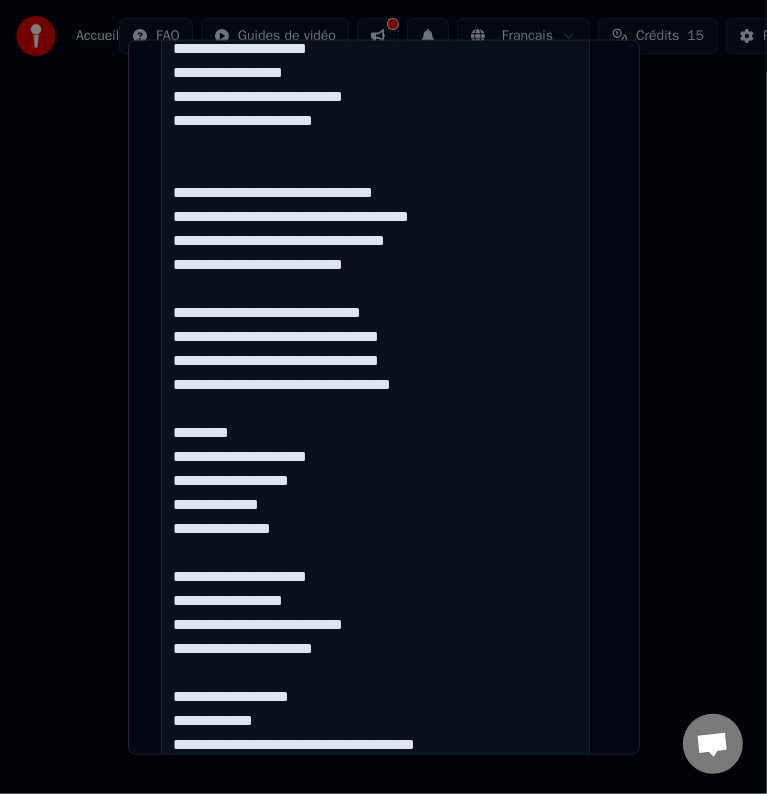 scroll, scrollTop: 854, scrollLeft: 0, axis: vertical 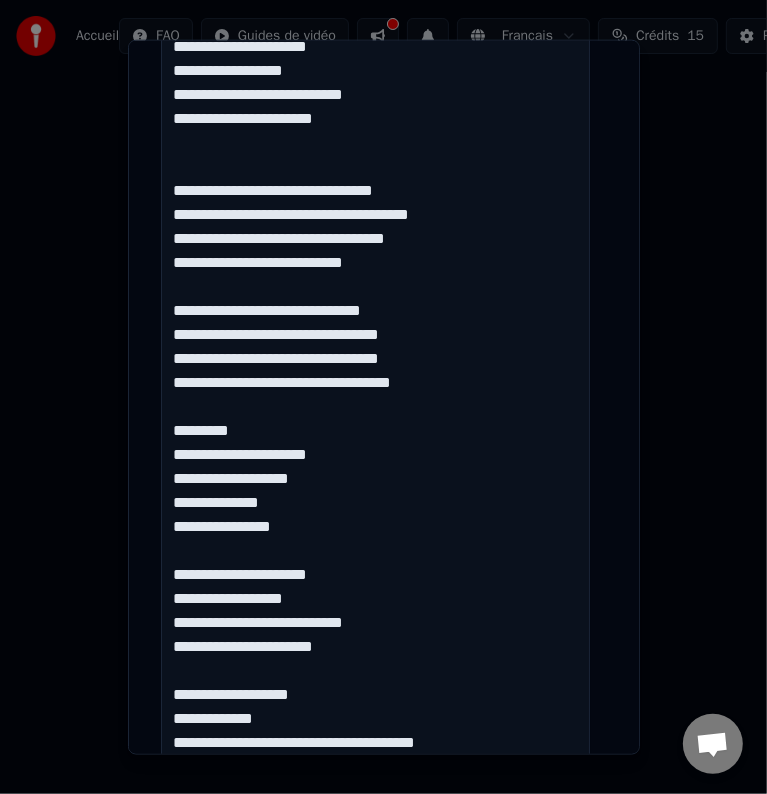 click at bounding box center (376, 575) 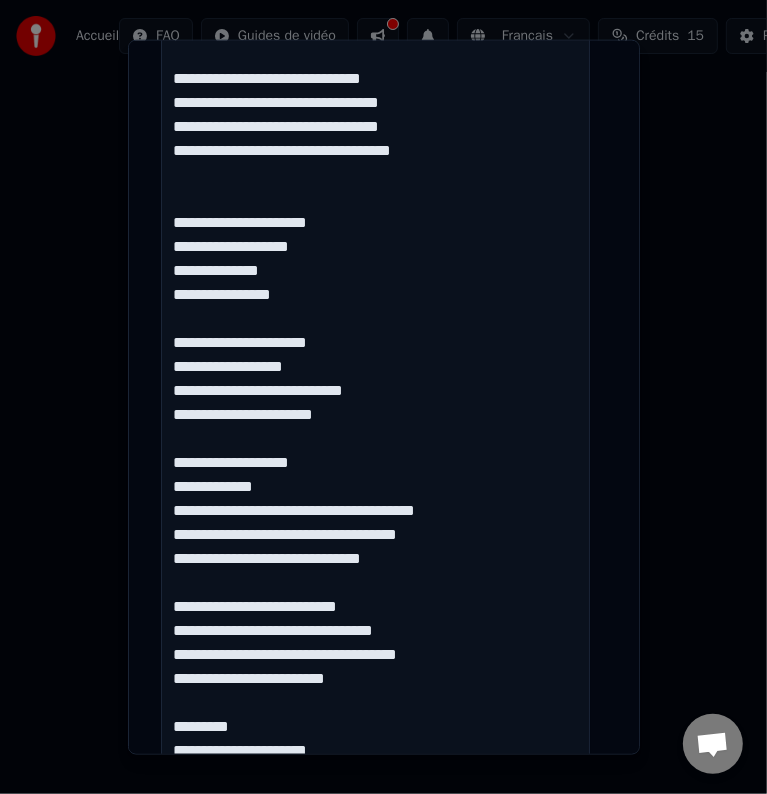 scroll, scrollTop: 1103, scrollLeft: 0, axis: vertical 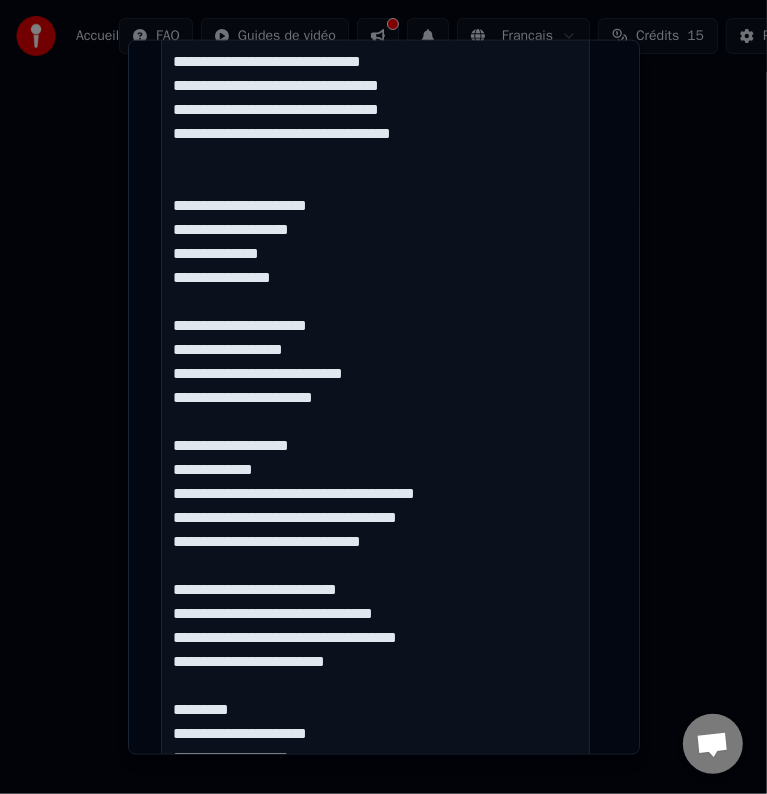 click at bounding box center [376, 326] 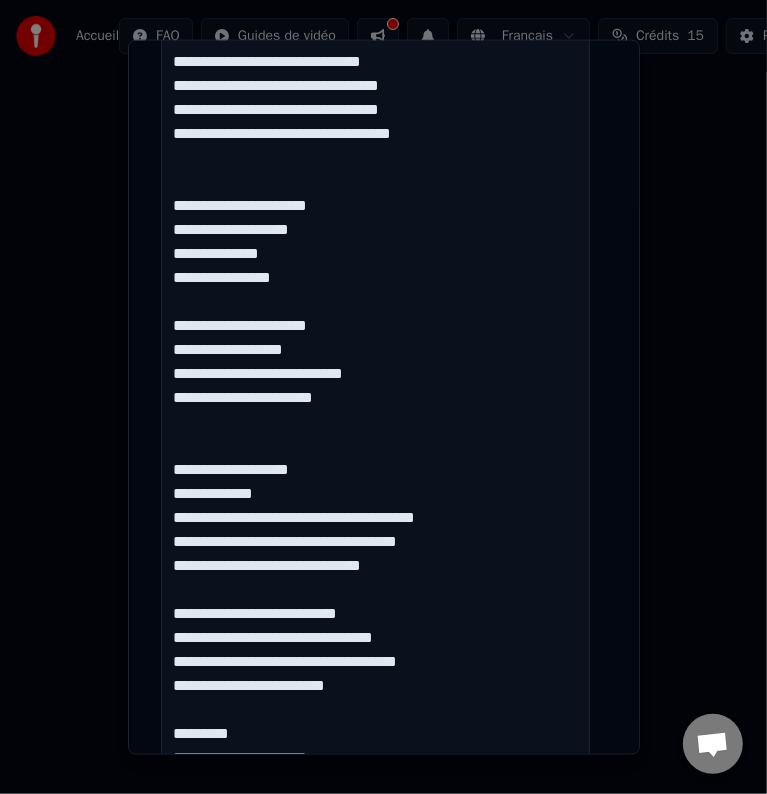 scroll, scrollTop: 1495, scrollLeft: 0, axis: vertical 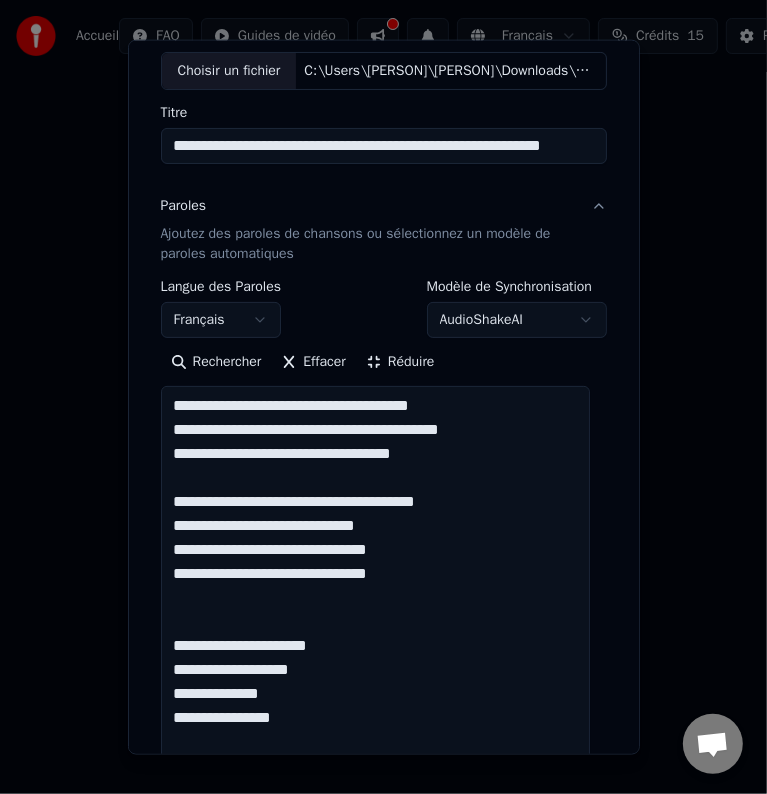 type on "**********" 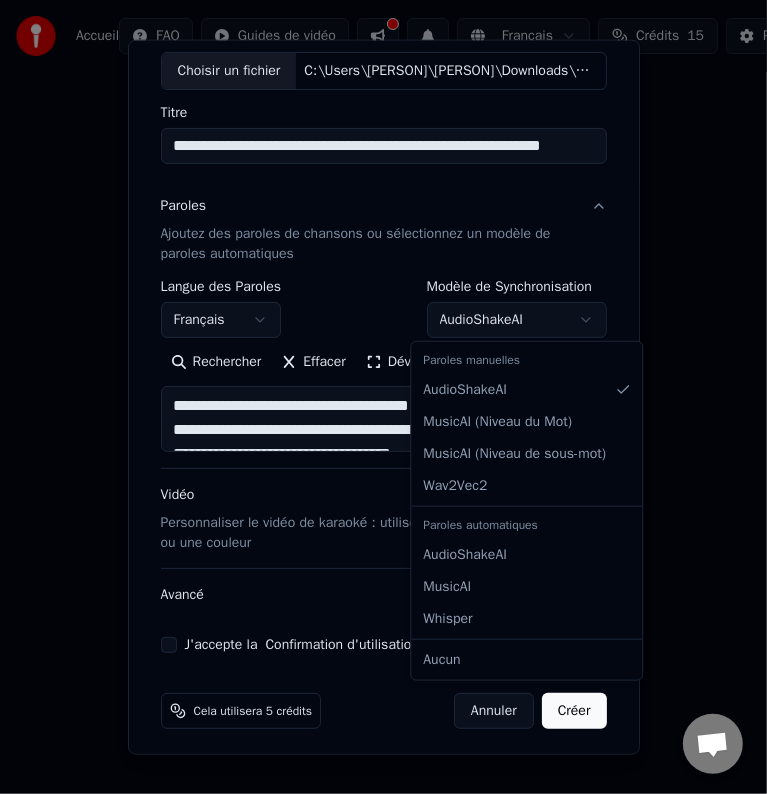 click on "**********" at bounding box center (383, 320) 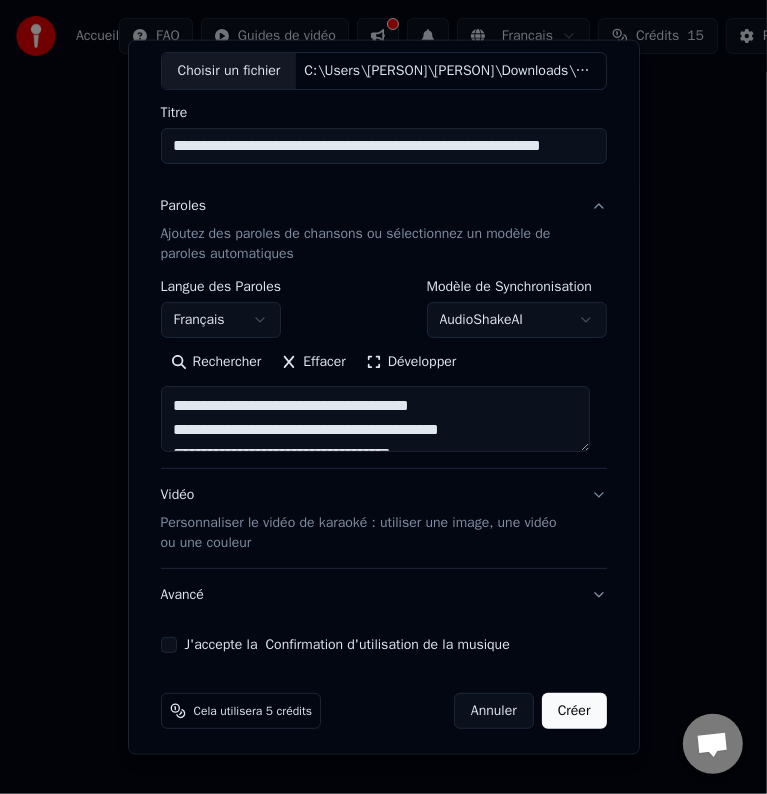 scroll, scrollTop: 117, scrollLeft: 0, axis: vertical 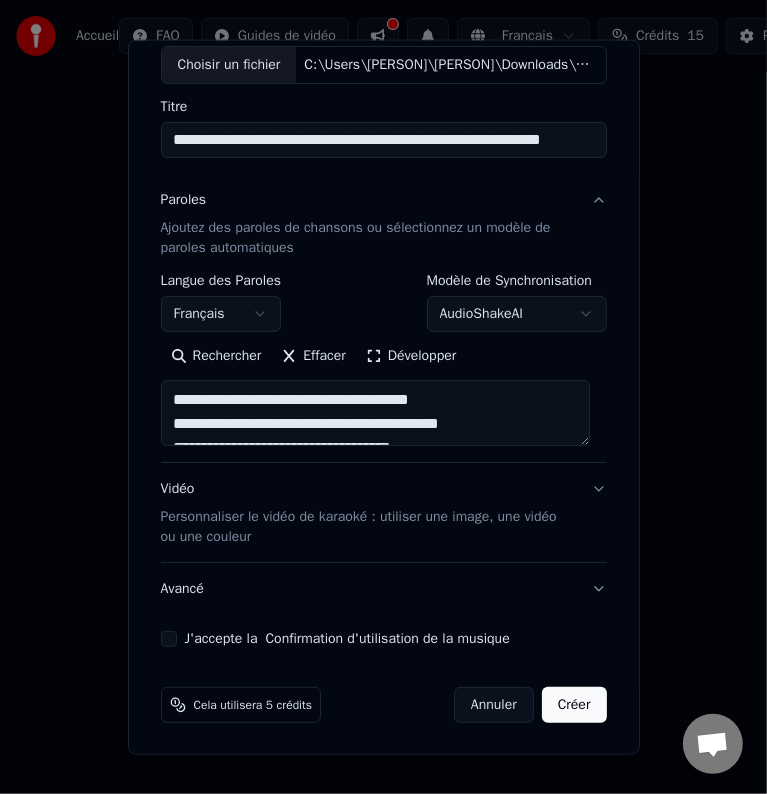 click on "Vidéo Personnaliser le vidéo de karaoké : utiliser une image, une vidéo ou une couleur" at bounding box center [384, 512] 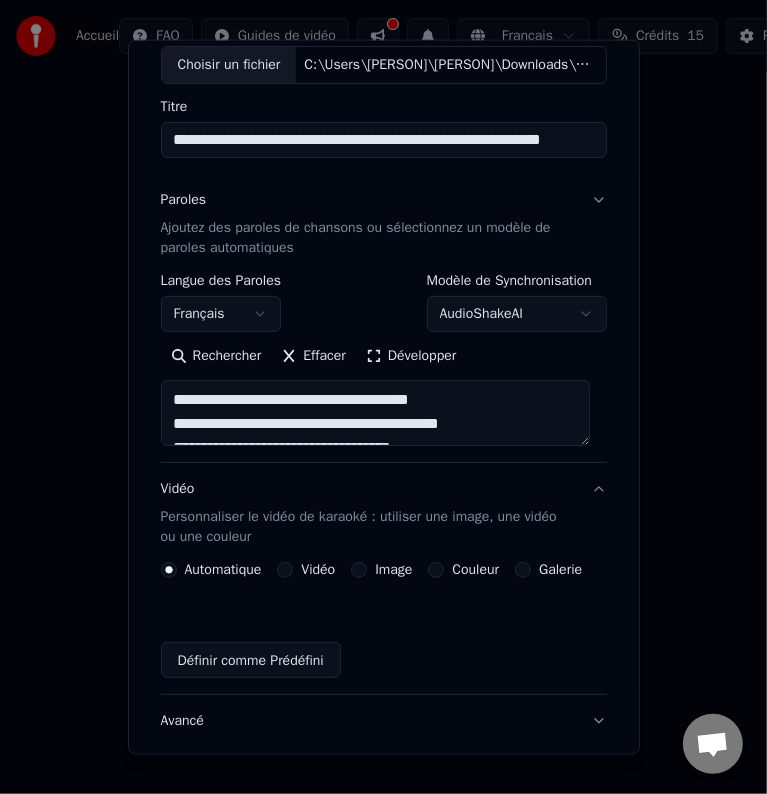 scroll, scrollTop: 94, scrollLeft: 0, axis: vertical 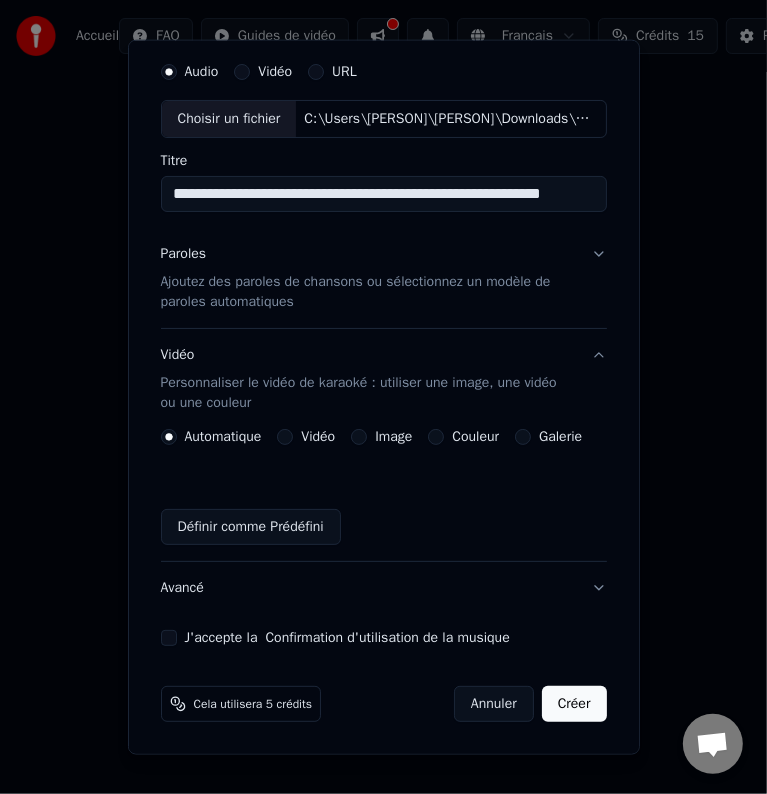 click on "Vidéo" at bounding box center [306, 437] 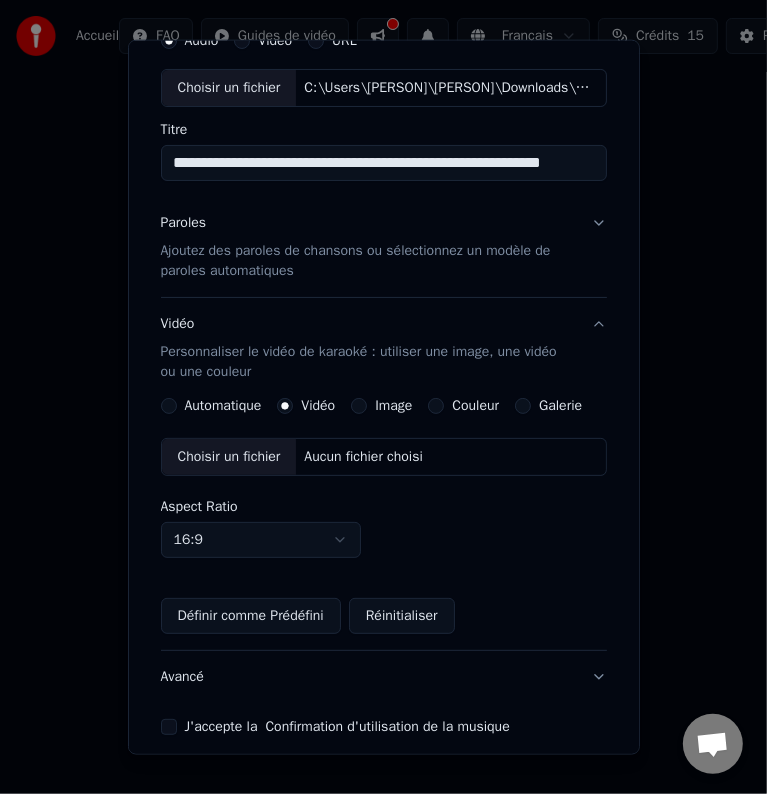 click on "Image" at bounding box center (359, 406) 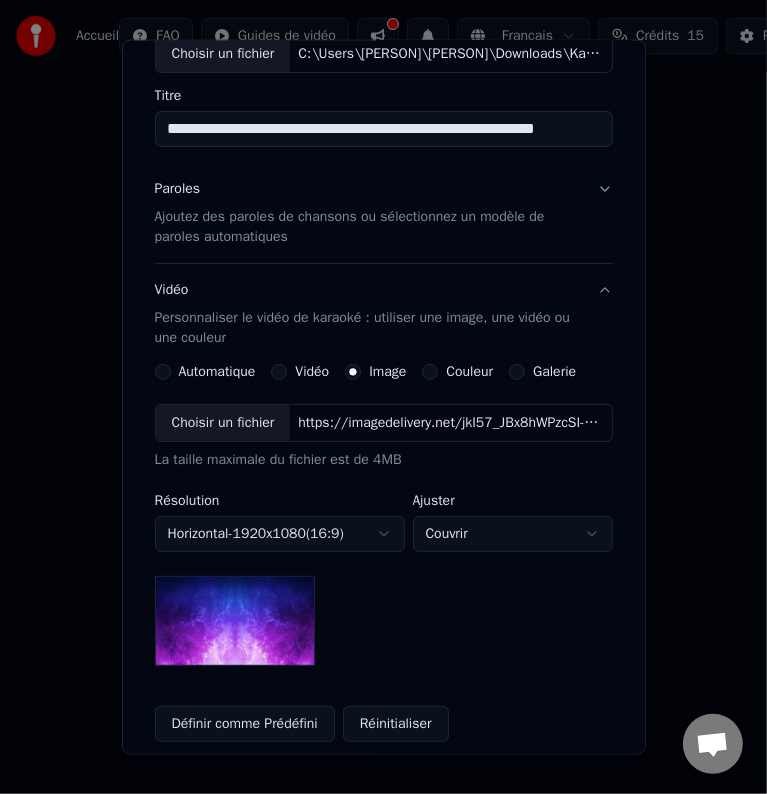 scroll, scrollTop: 129, scrollLeft: 0, axis: vertical 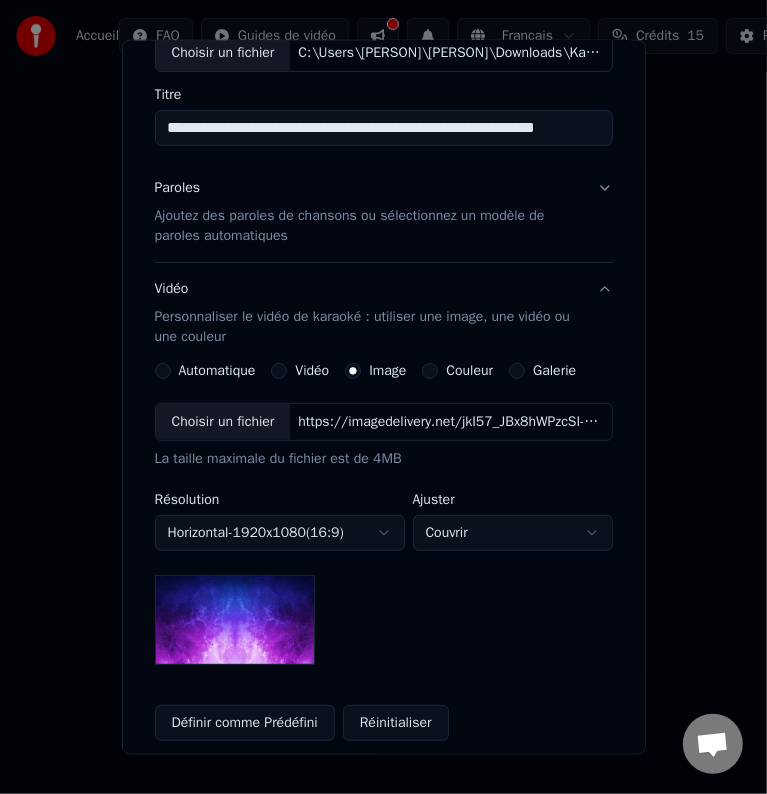 click on "Couleur" at bounding box center (430, 371) 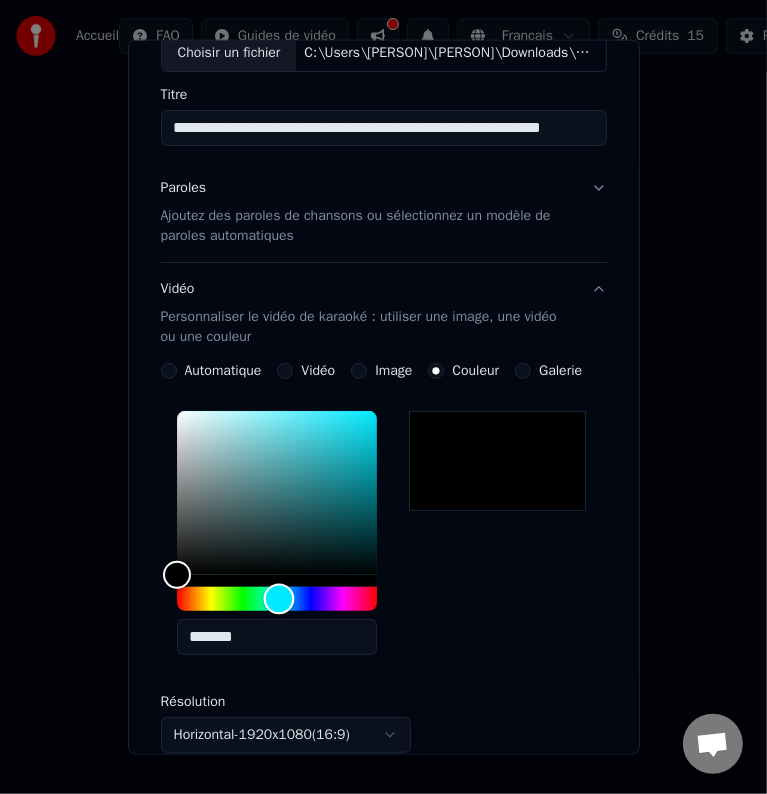click at bounding box center (277, 599) 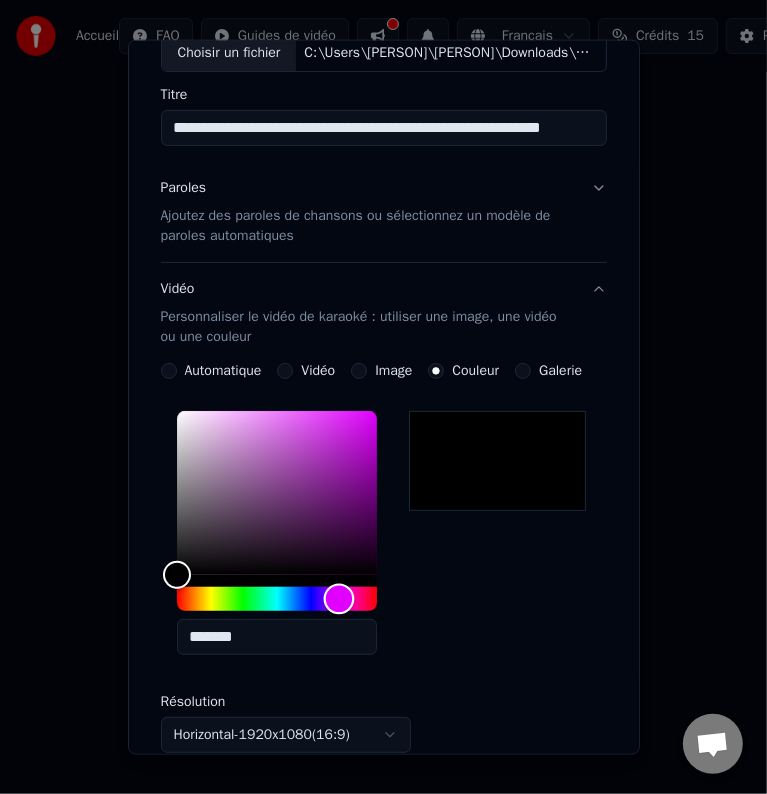click at bounding box center [277, 599] 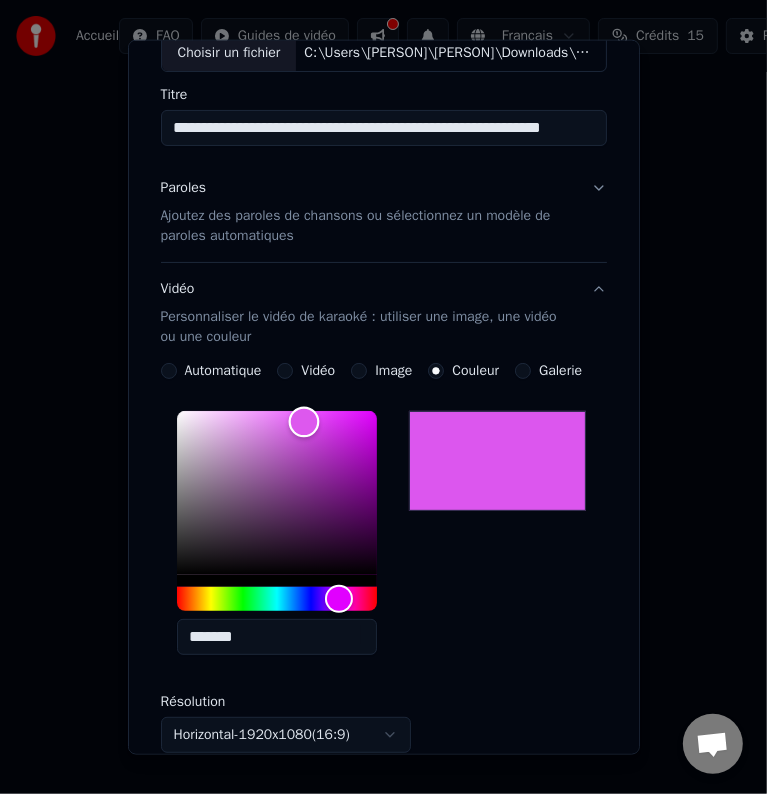 click at bounding box center (277, 493) 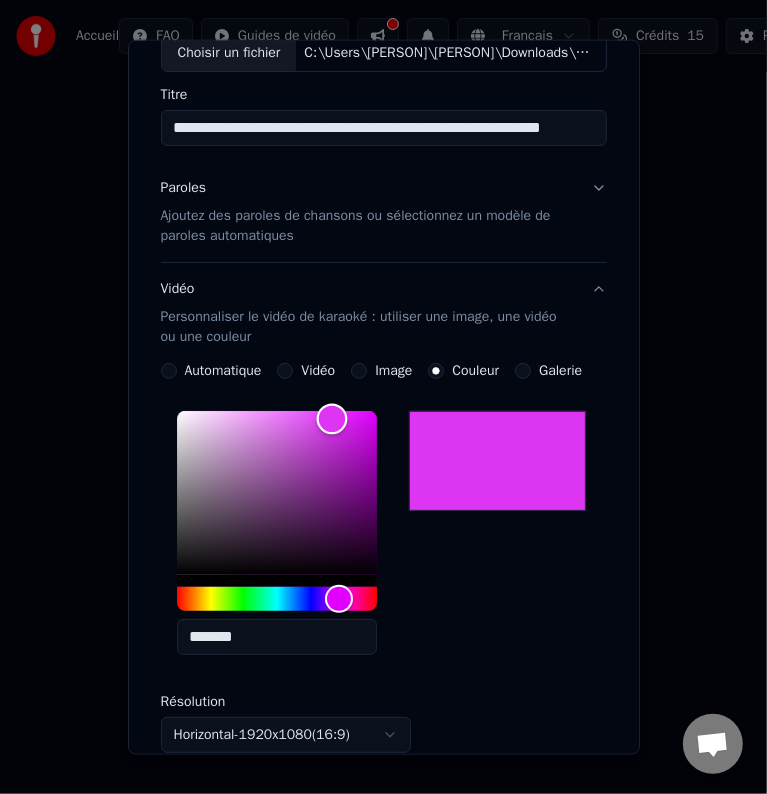click at bounding box center [277, 493] 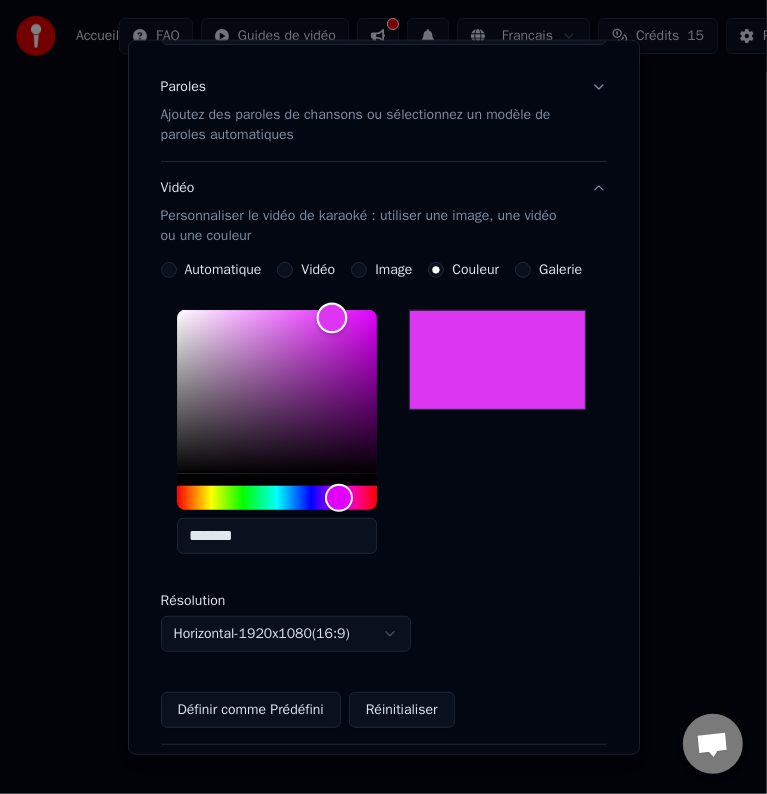 scroll, scrollTop: 229, scrollLeft: 0, axis: vertical 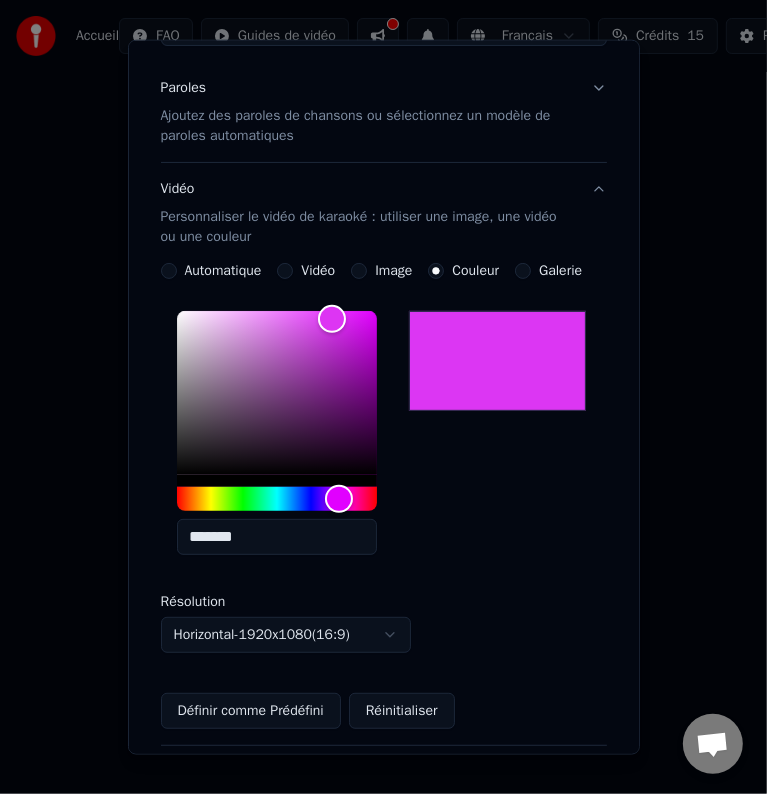 click on "Automatique" at bounding box center [169, 271] 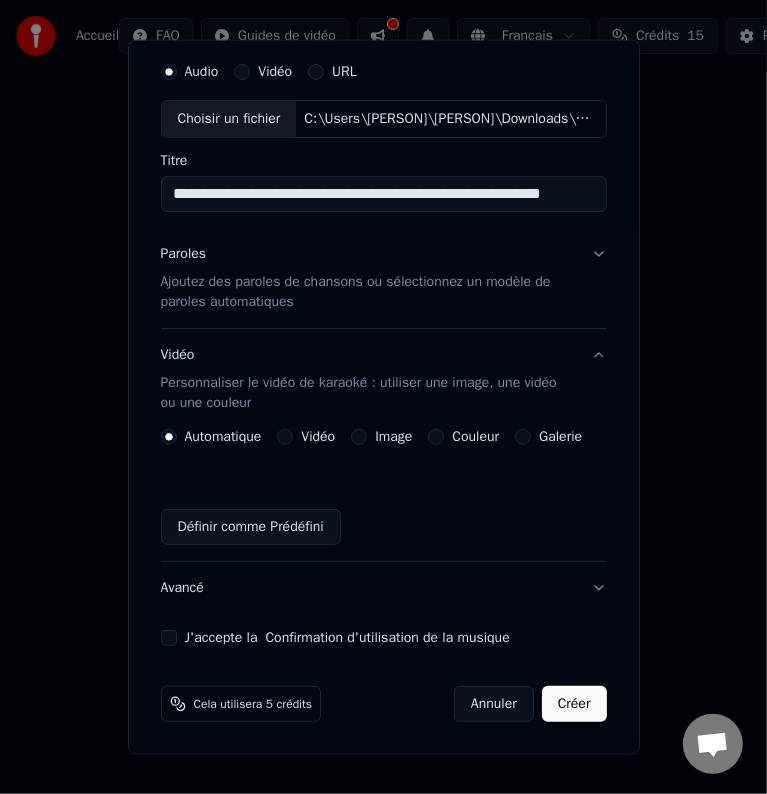 click on "**********" at bounding box center [384, 349] 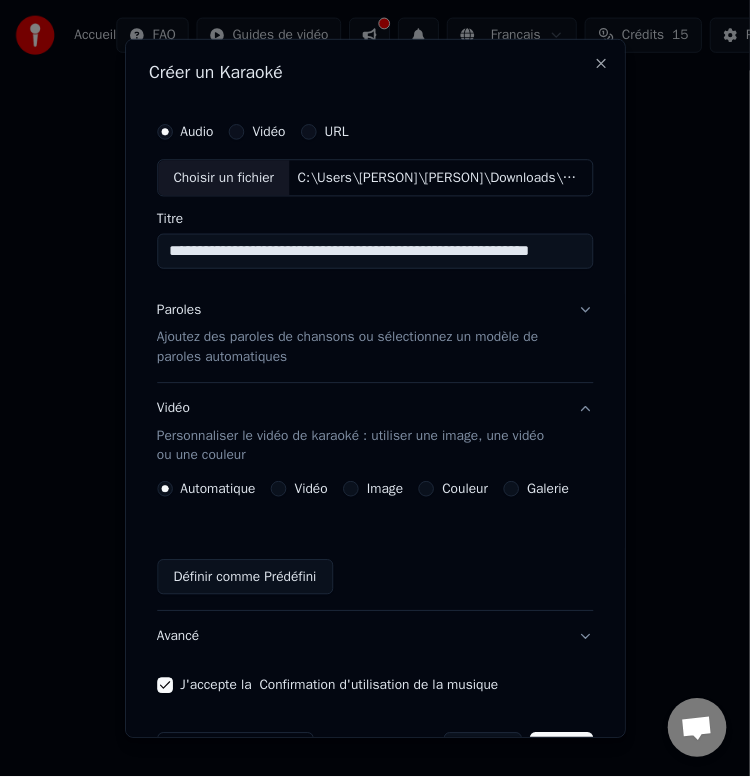 scroll, scrollTop: 94, scrollLeft: 0, axis: vertical 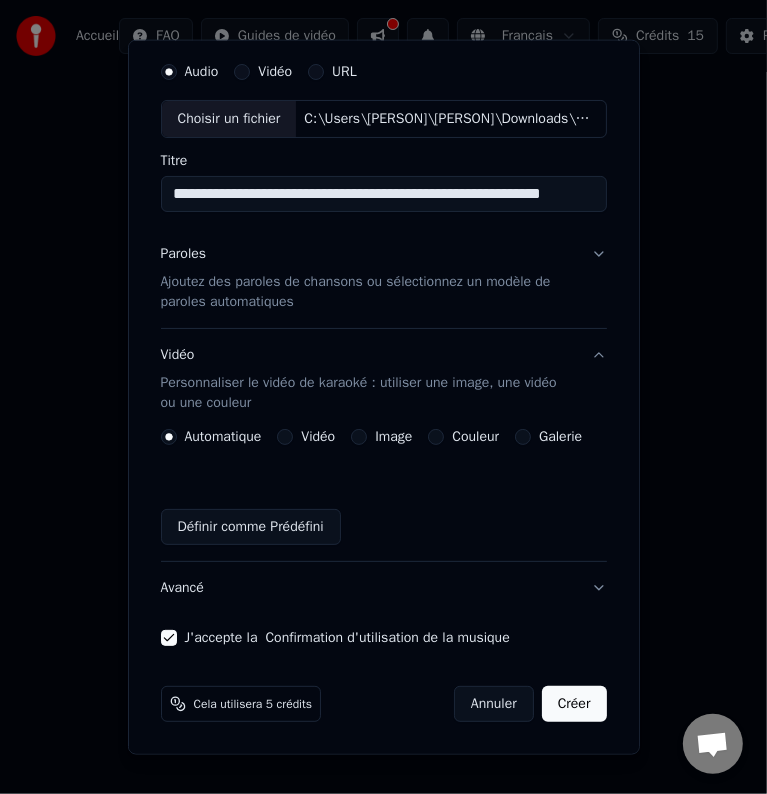 click on "Créer" at bounding box center [574, 704] 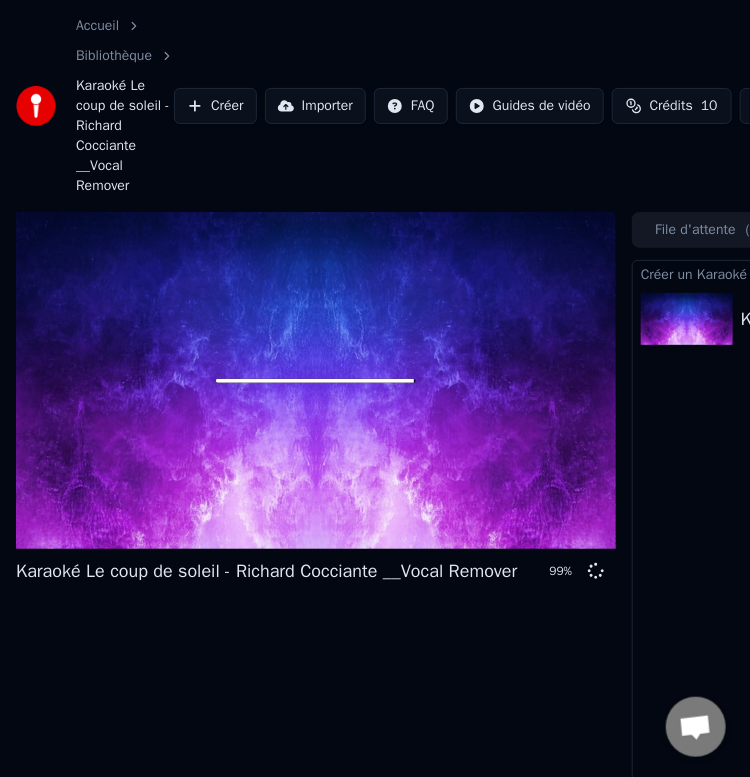 click on "Karaoké Le coup de soleil - [PERSON] __Vocal Remover 99 %" at bounding box center [316, 566] 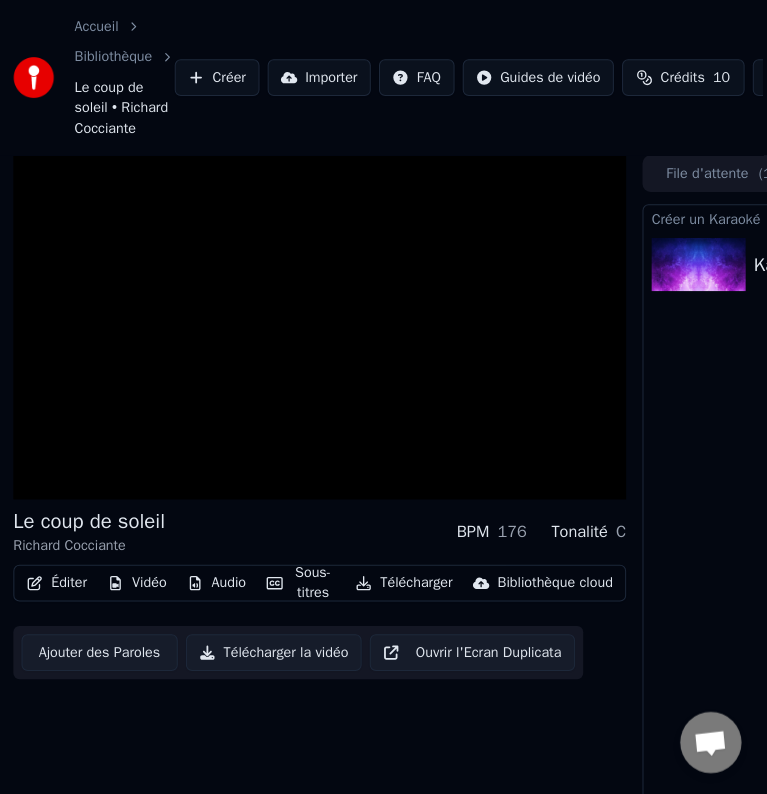 scroll, scrollTop: 0, scrollLeft: 4, axis: horizontal 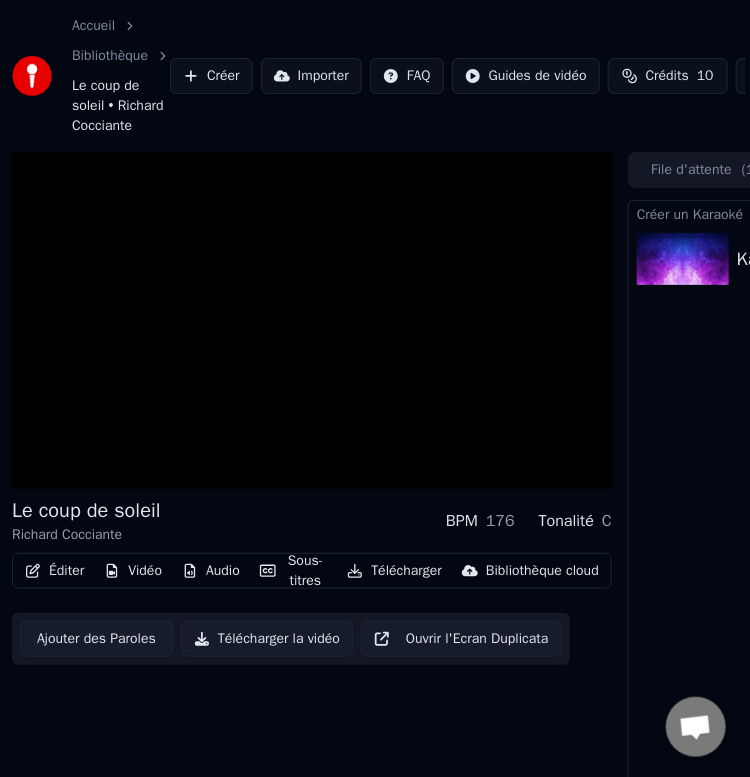 click on "Ajouter des Paroles" at bounding box center (96, 639) 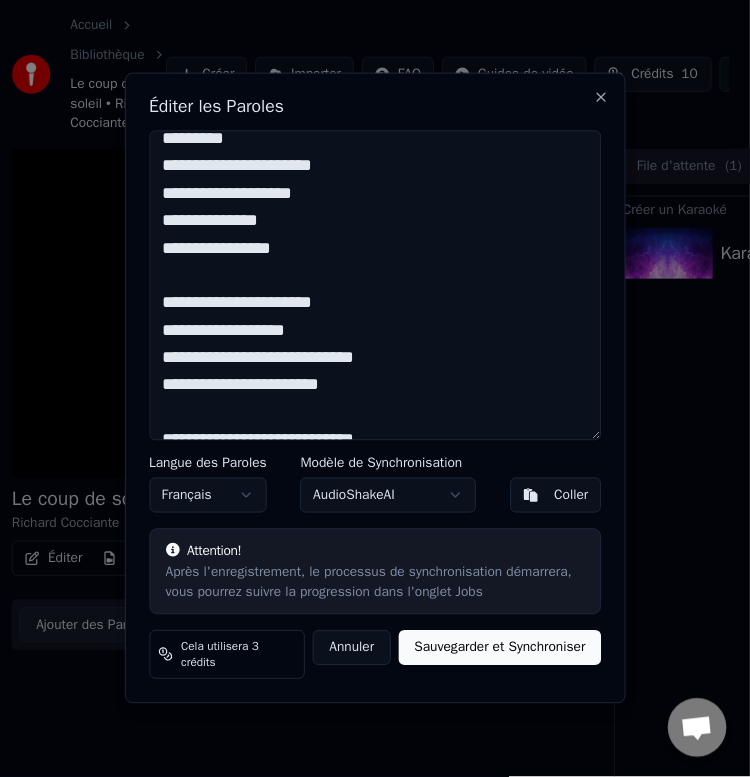 scroll, scrollTop: 1587, scrollLeft: 0, axis: vertical 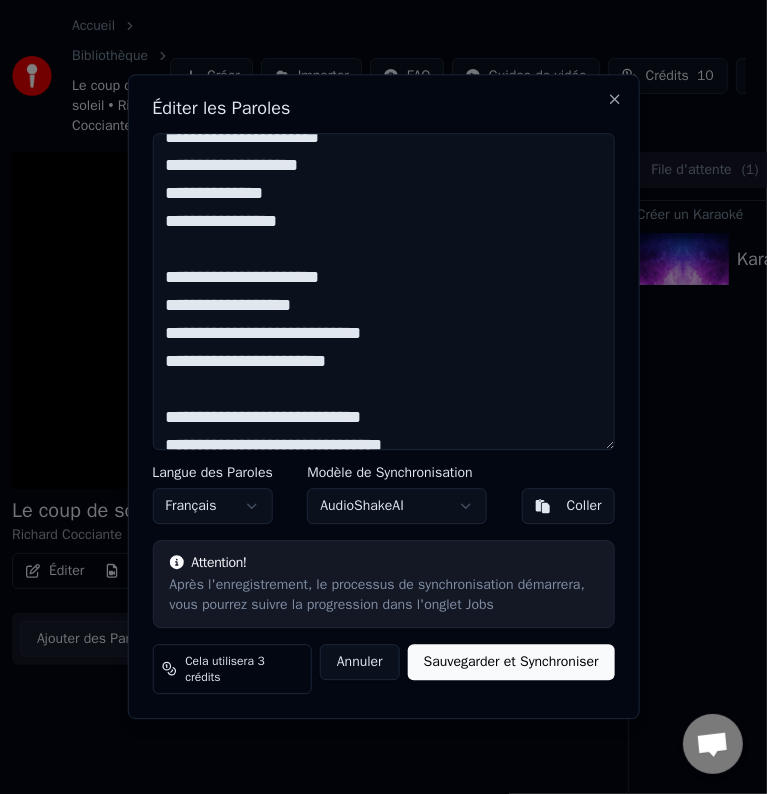 click on "Sauvegarder et Synchroniser" at bounding box center (511, 663) 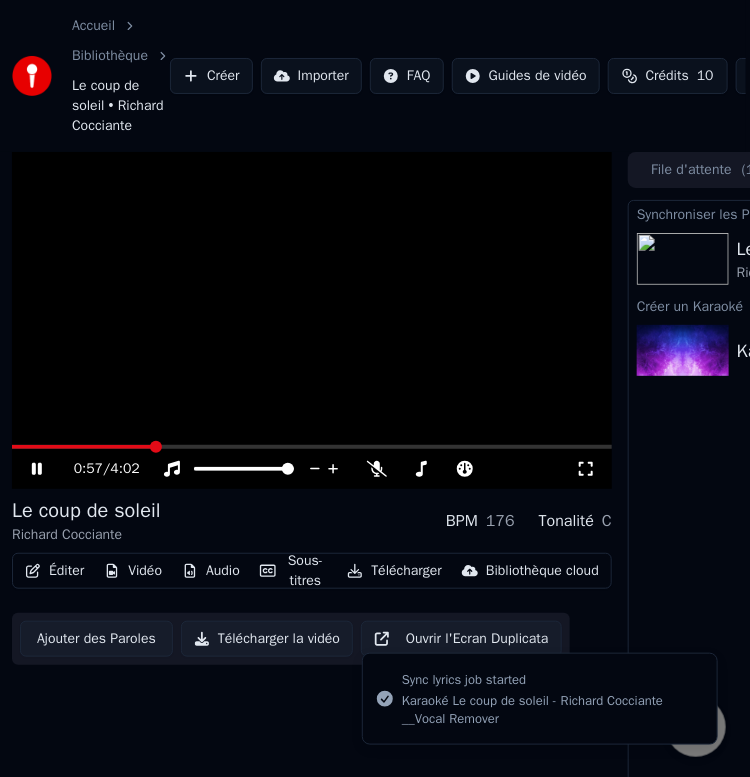 scroll, scrollTop: 0, scrollLeft: 332, axis: horizontal 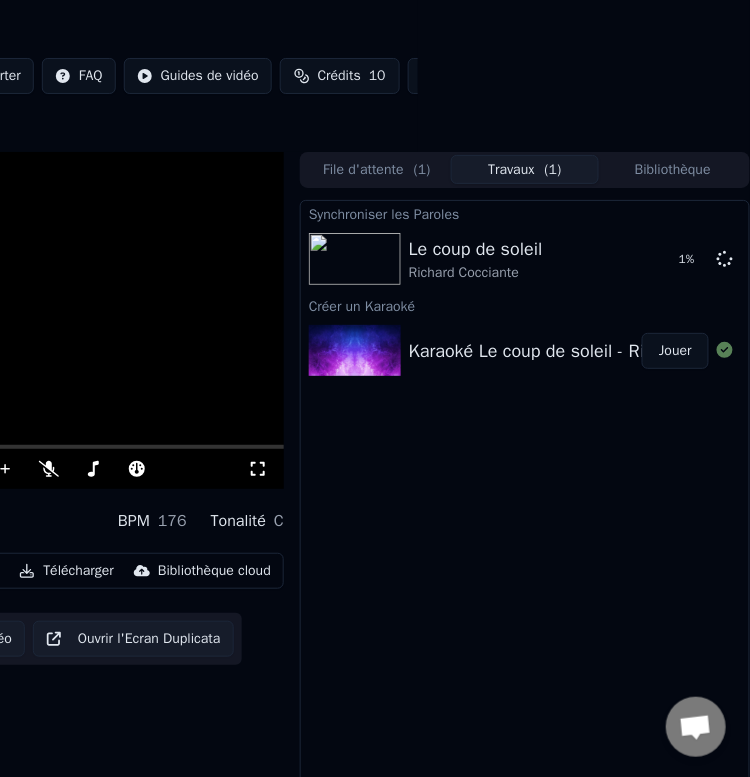 click on "Karaoké Le coup de soleil - Richard Cocciante __Vocal Remover" at bounding box center (660, 351) 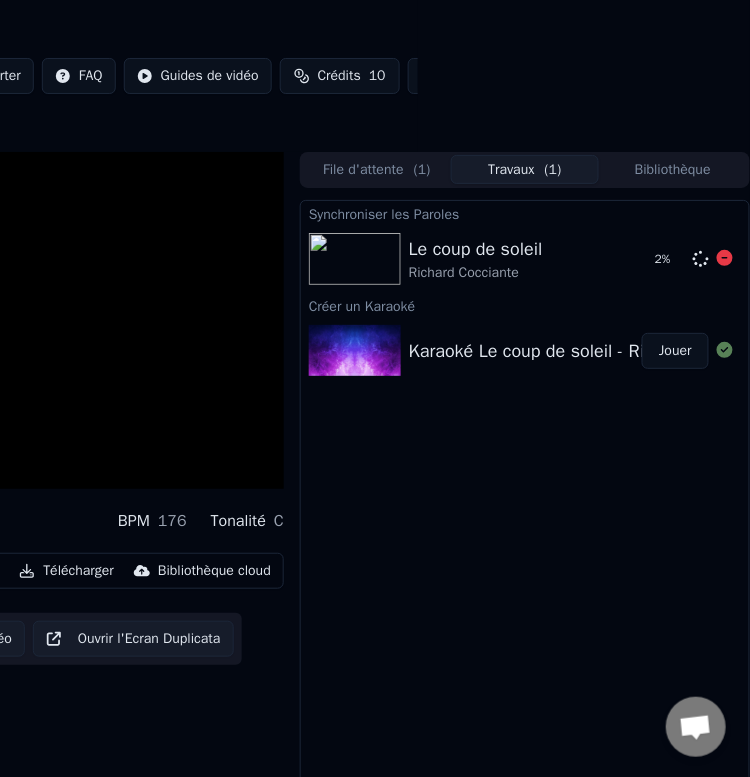 scroll, scrollTop: 0, scrollLeft: 331, axis: horizontal 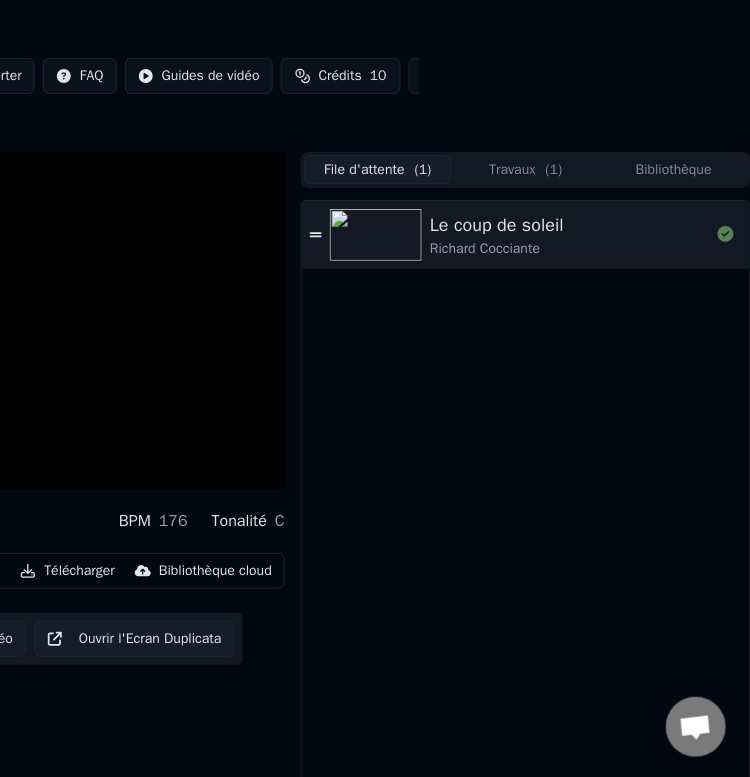 click on "File d'attente ( 1 )" at bounding box center (378, 169) 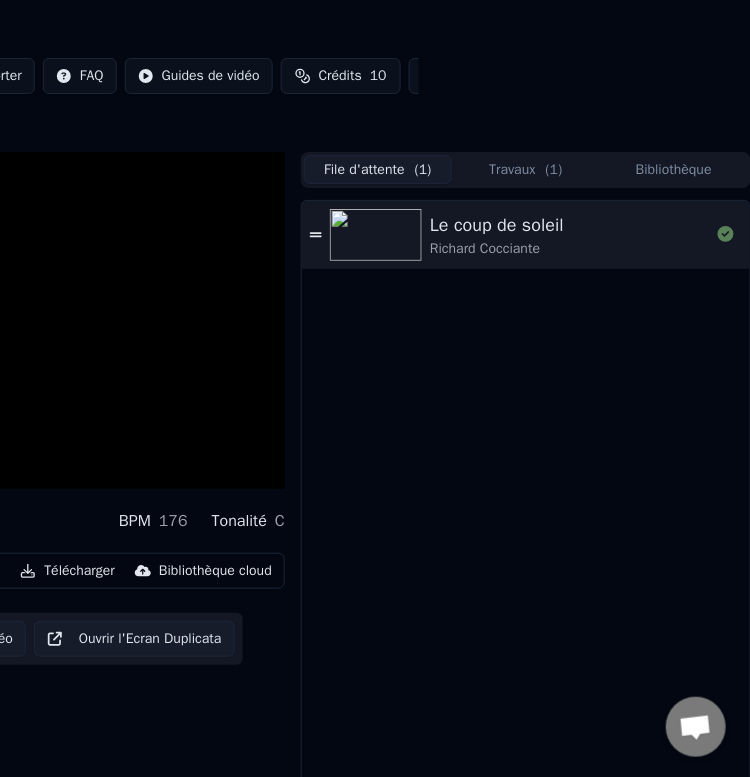 click on "Travaux ( 1 )" at bounding box center (526, 169) 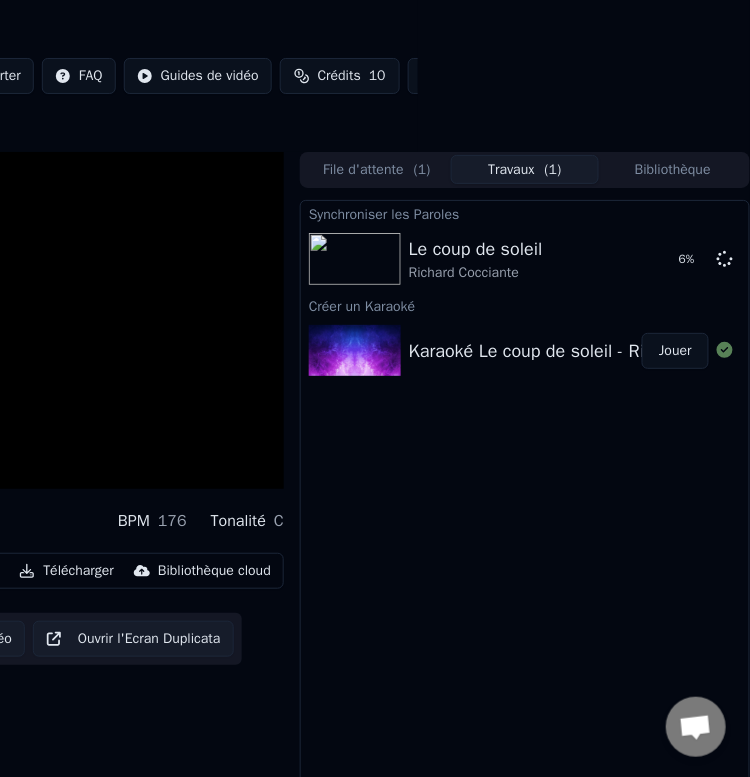 scroll, scrollTop: 0, scrollLeft: 0, axis: both 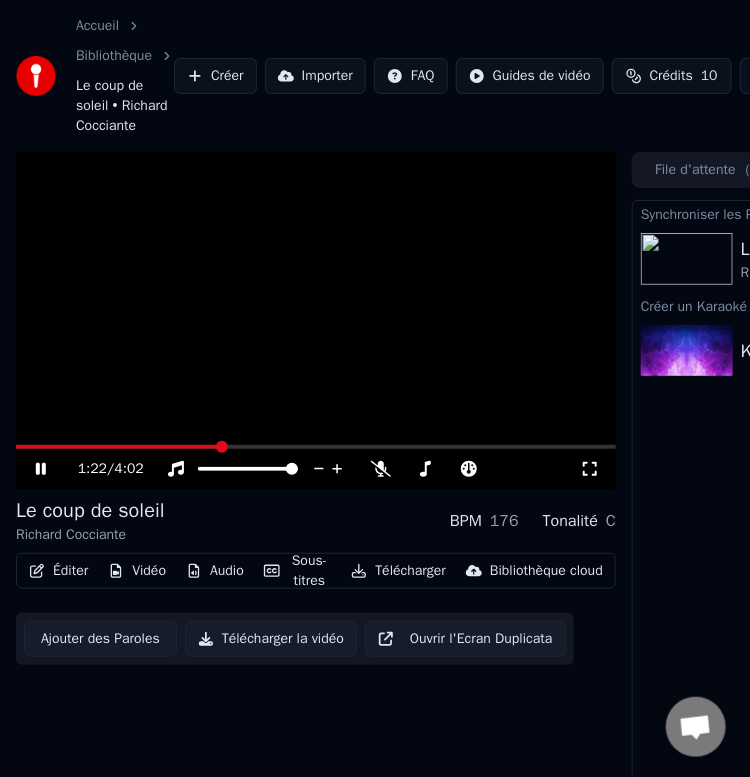 click at bounding box center (316, 321) 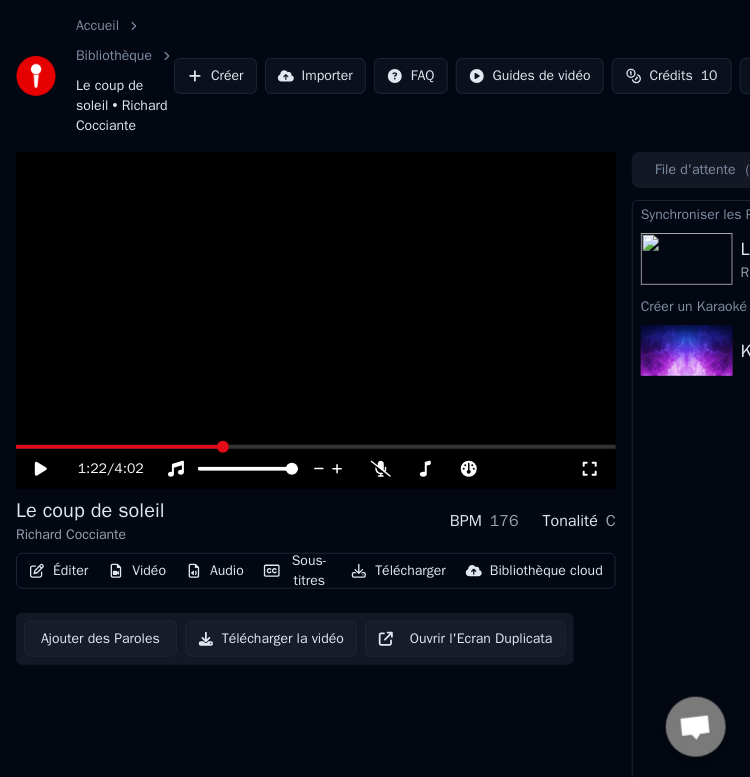 scroll, scrollTop: 0, scrollLeft: 332, axis: horizontal 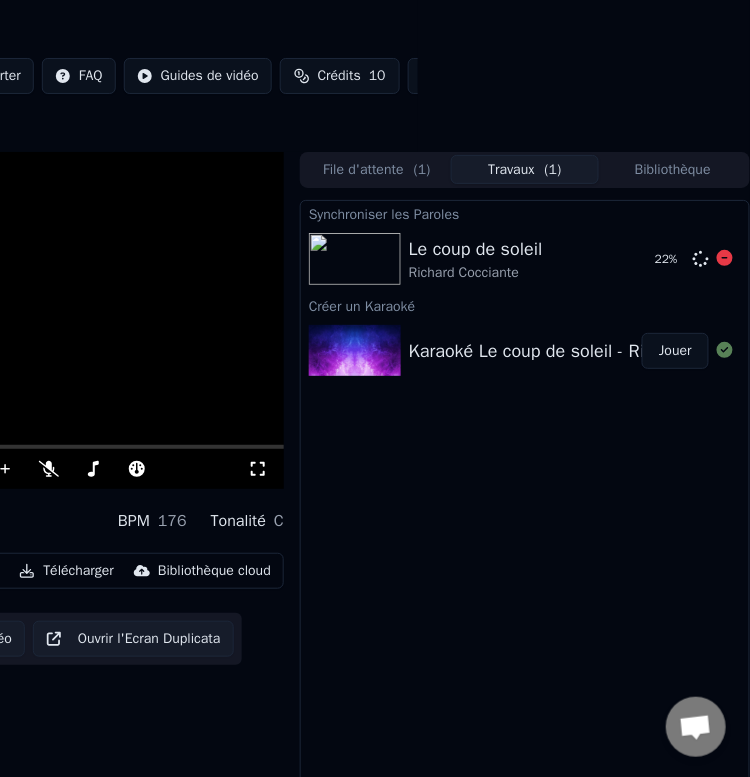 click on "Richard Cocciante" at bounding box center (476, 273) 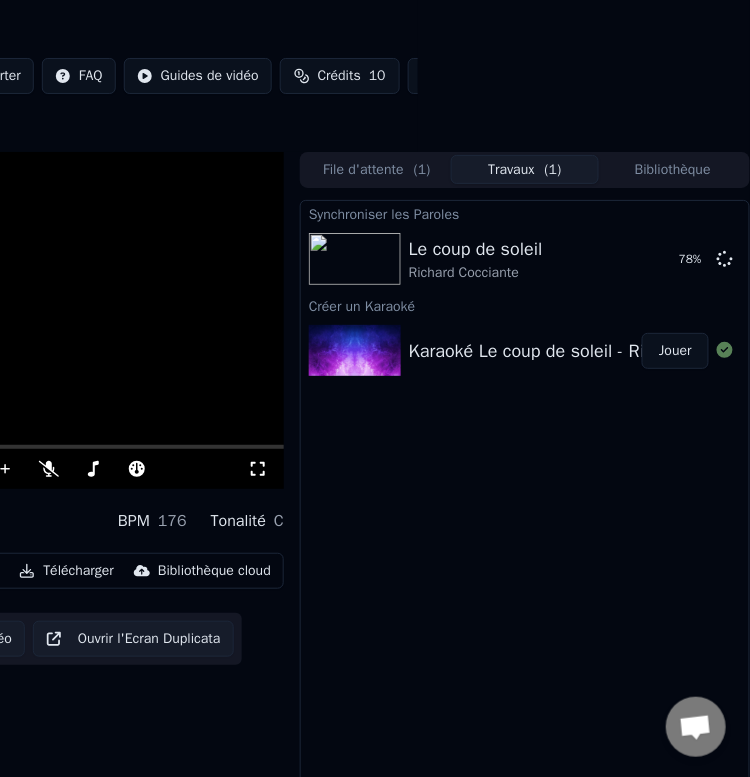 click on "Accueil Bibliothèque Le coup de soleil • [PERSON] Créer Importer FAQ Guides de vidéo Crédits 10 Paramètres" at bounding box center (43, 76) 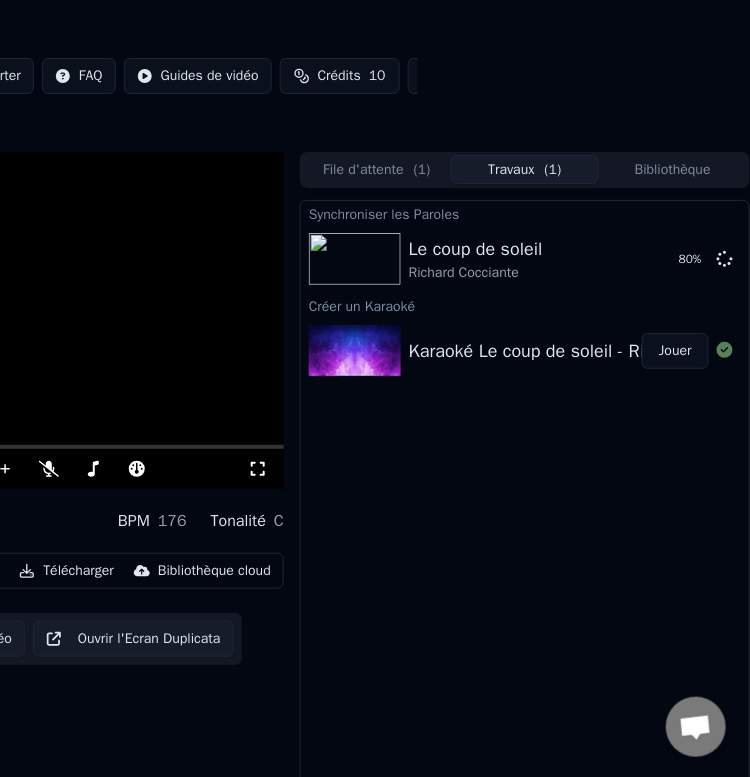 scroll, scrollTop: 0, scrollLeft: 0, axis: both 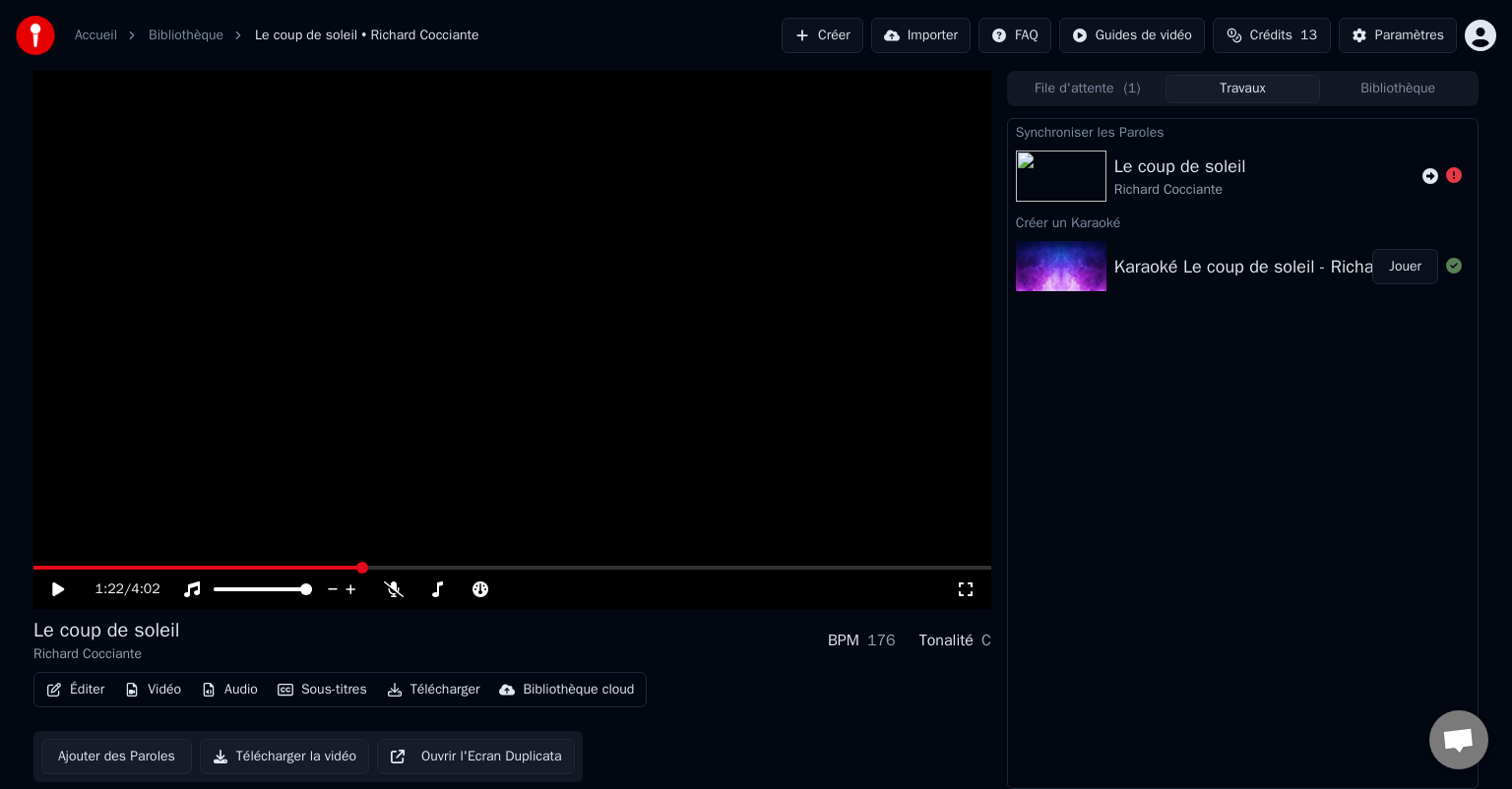 click on "Richard Cocciante" at bounding box center (1180, 190) 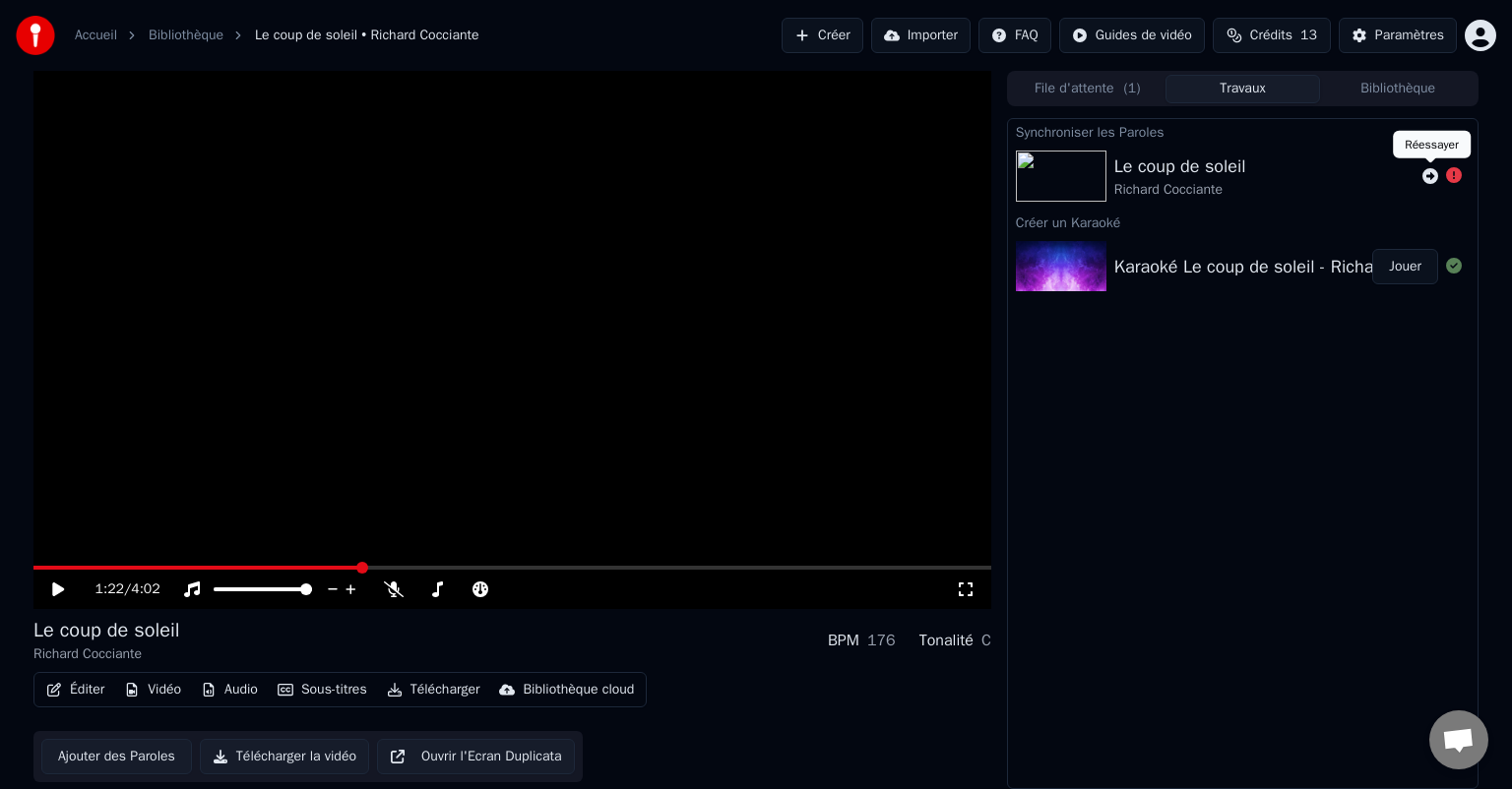 click 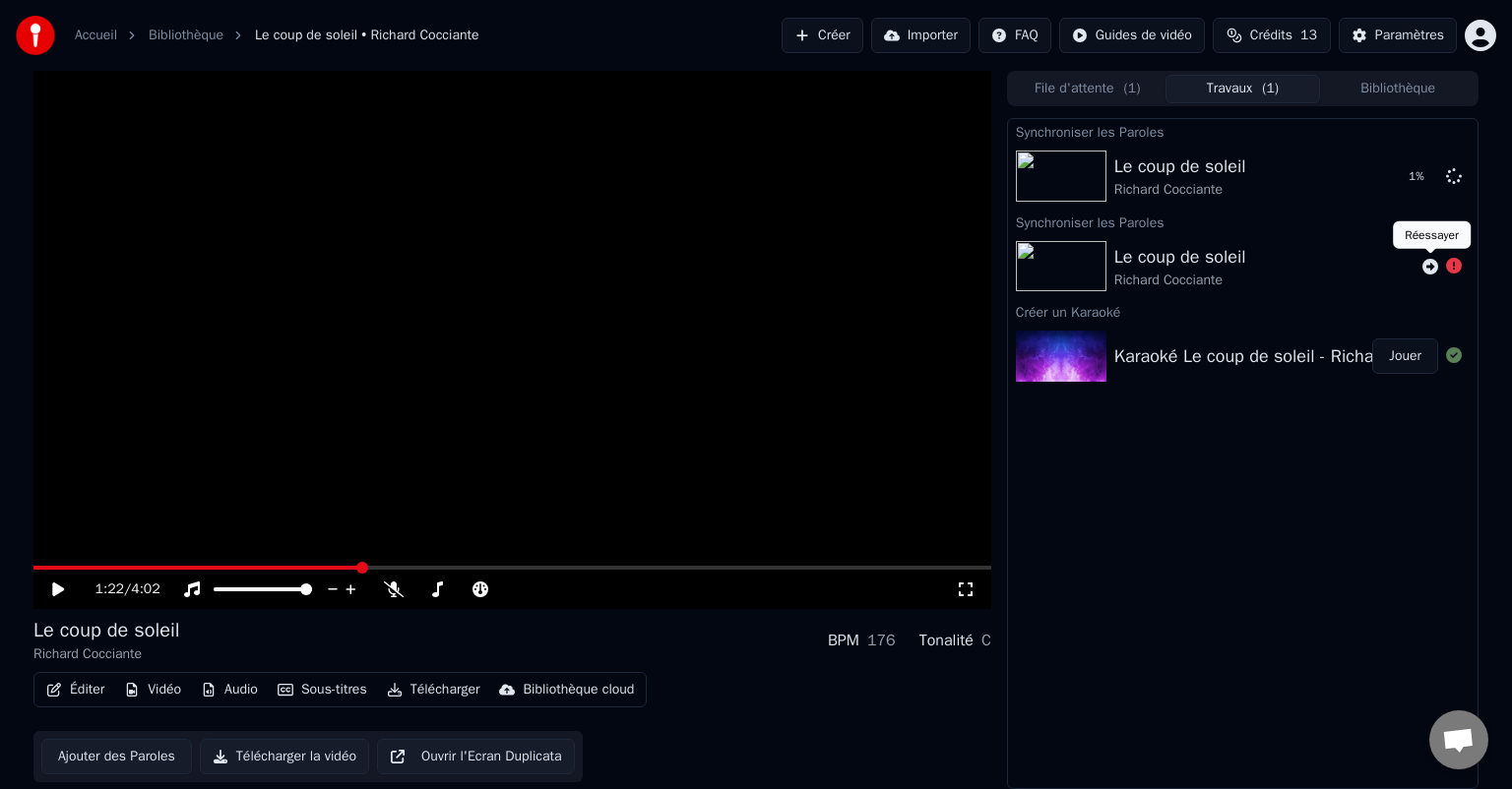 click 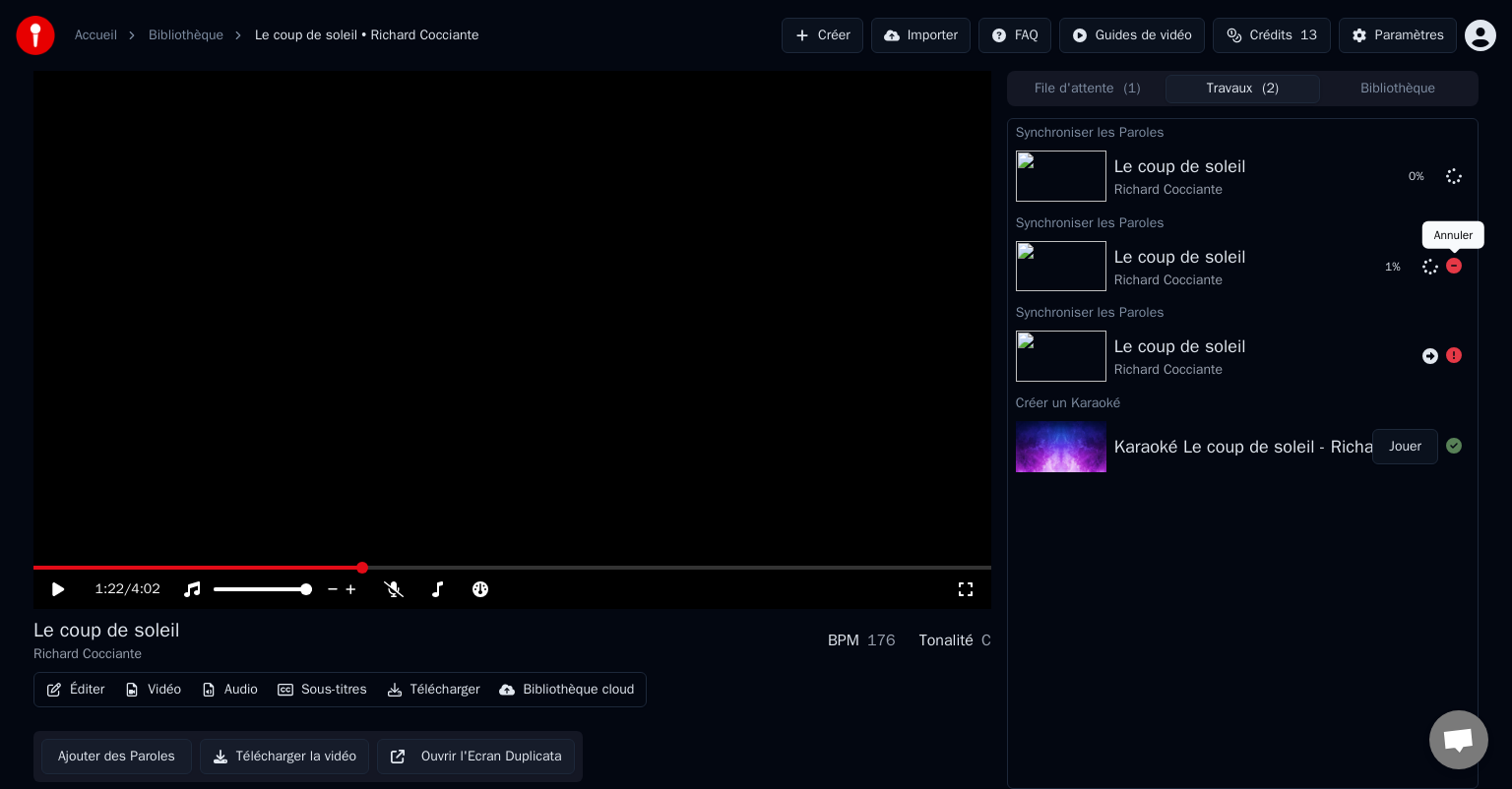 click 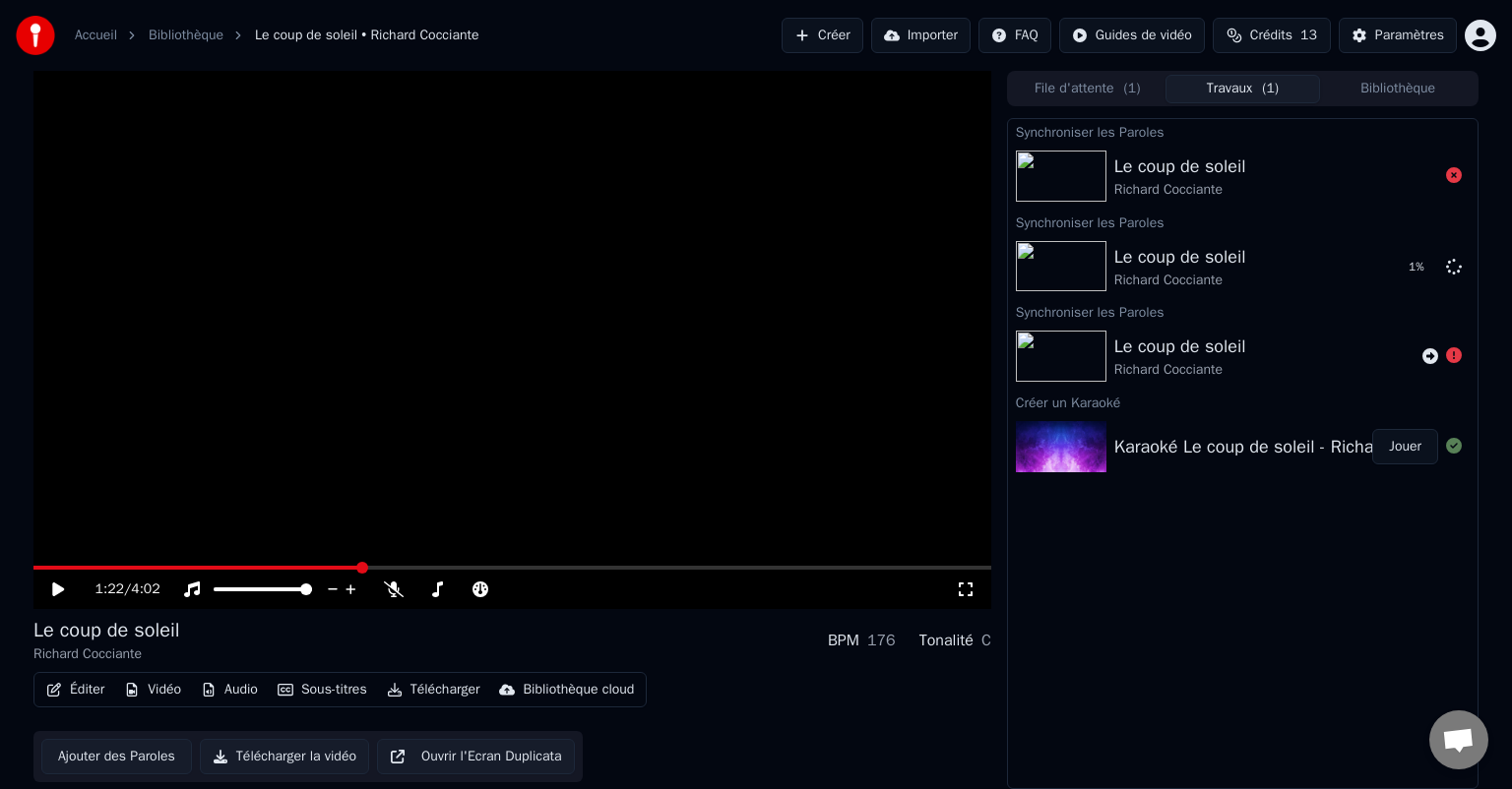 click on "Ajouter des Paroles" at bounding box center (116, 757) 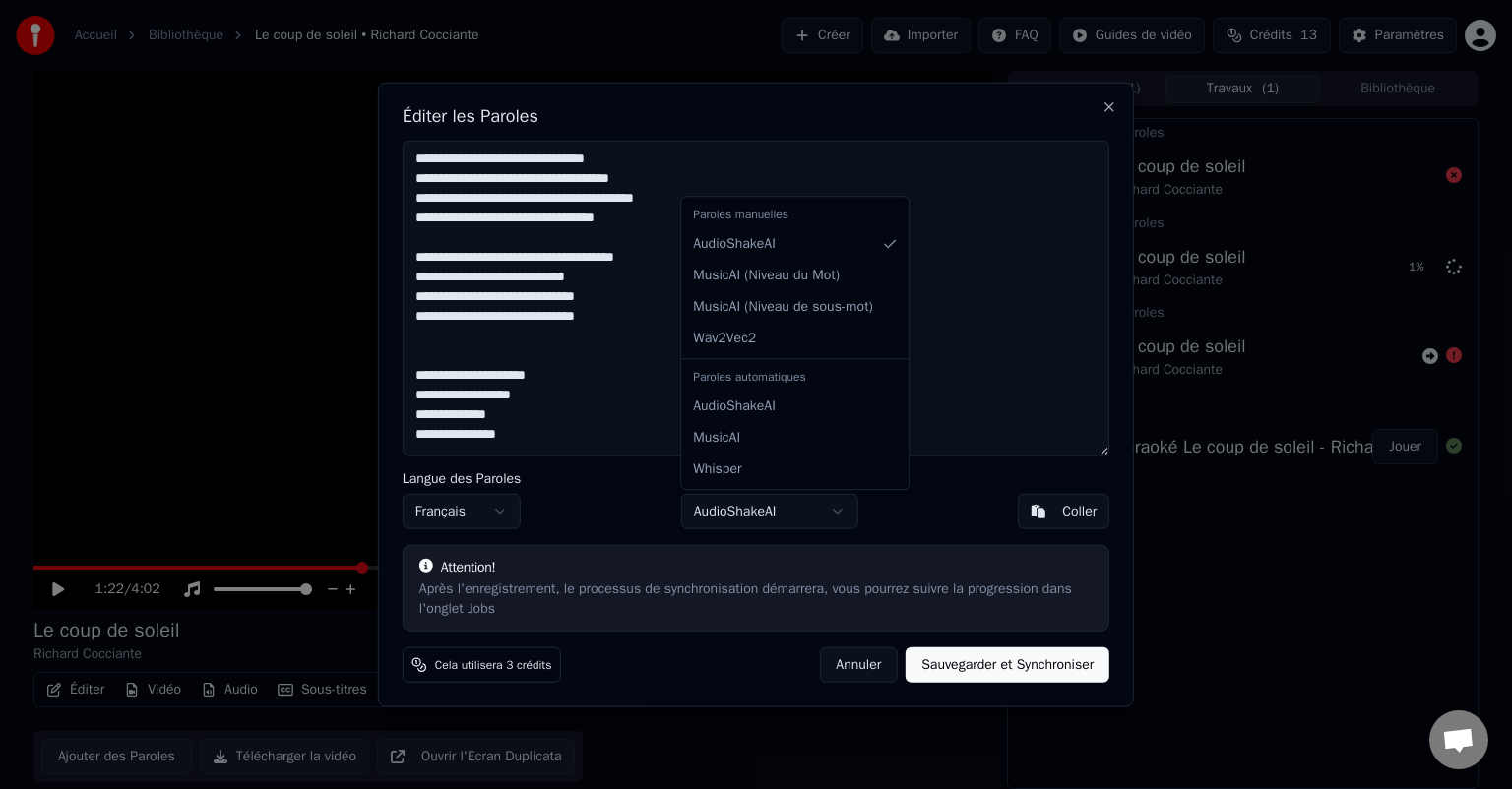 click on "Accueil Bibliothèque Le coup de soleil • [PERSON] Créer Importer FAQ Guides de vidéo Crédits 13 Paramètres 1:22 / 4:02 Le coup de soleil [PERSON] BPM 176 Tonalité C Éditer Vidéo Audio Sous-titres Télécharger Bibliothèque cloud Ajouter des Paroles Télécharger la vidéo Ouvrir l'Ecran Duplicata File d'attente ( 1 ) Travaux ( 1 ) Bibliothèque Synchroniser les Paroles Le coup de soleil [PERSON] Synchroniser les Paroles Le coup de soleil [PERSON] 1 % Synchroniser les Paroles Le coup de soleil [PERSON] Créer un Karaoké Karaoké Le coup de soleil - [PERSON] __Vocal Remover Jouer Éditer les Paroles Langue des Paroles Français Modèle de Synchronisation AudioShakeAI Coller Attention! Après l'enregistrement, le processus de synchronisation démarrera, vous pourrez suivre la progression dans l'onglet Jobs Cela utilisera 3 crédits Annuler Sauvegarder et Synchroniser Close Paroles manuelles AudioShakeAI MusicAI ( Niveau du Mot ) MusicAI ( )" at bounding box center [756, 394] 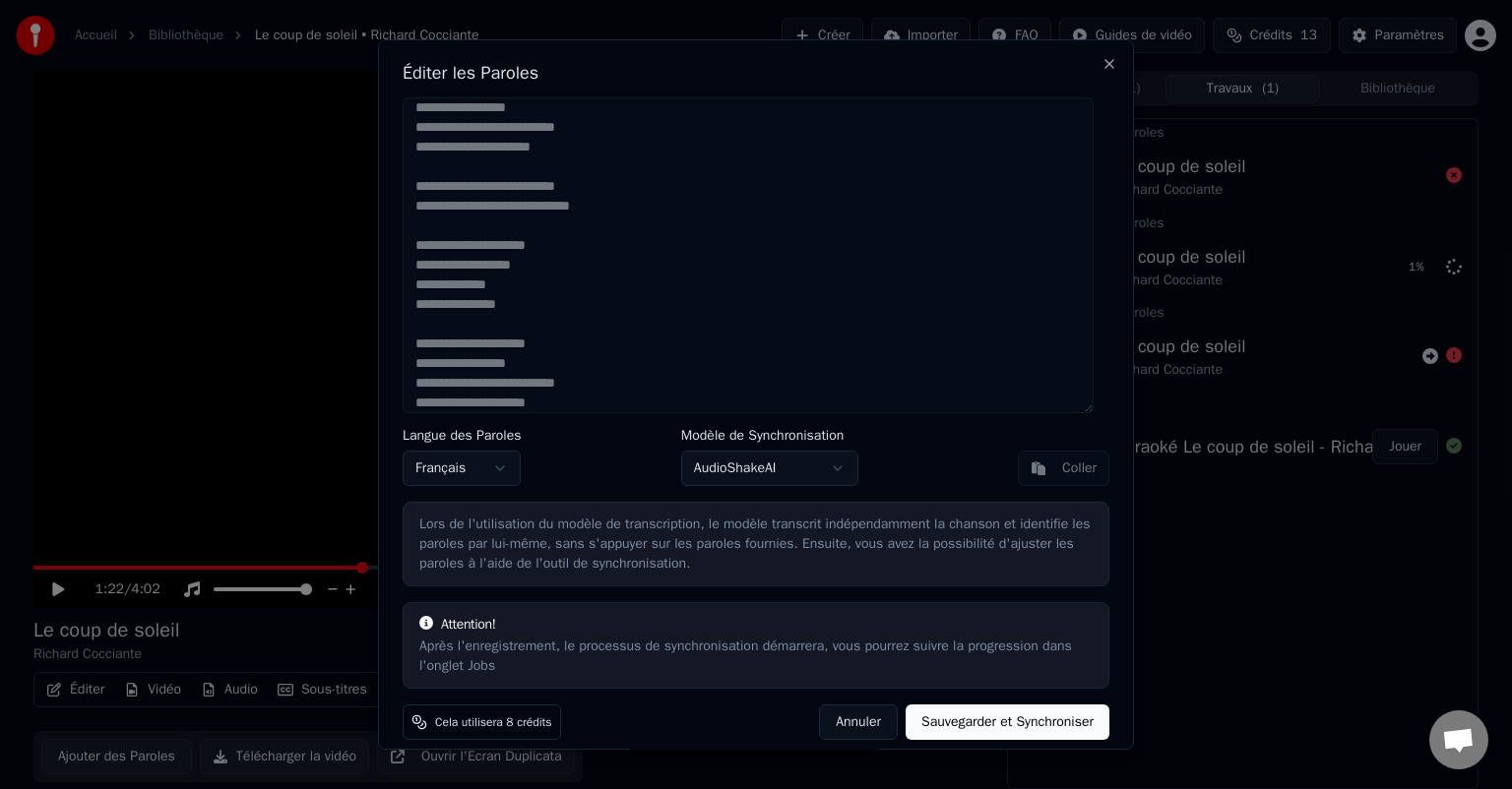 scroll, scrollTop: 1236, scrollLeft: 0, axis: vertical 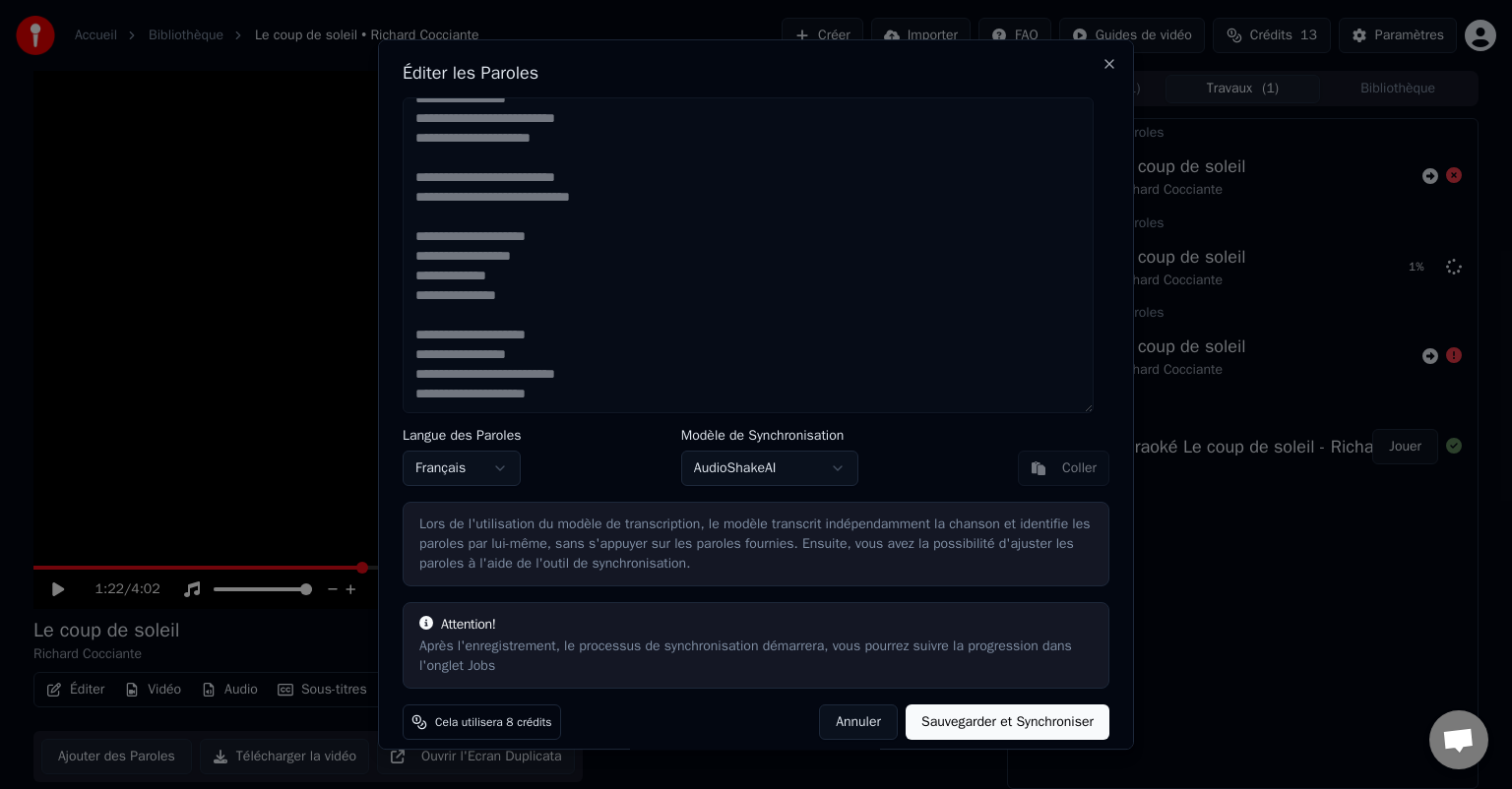 click on "Sauvegarder et Synchroniser" at bounding box center (1007, 722) 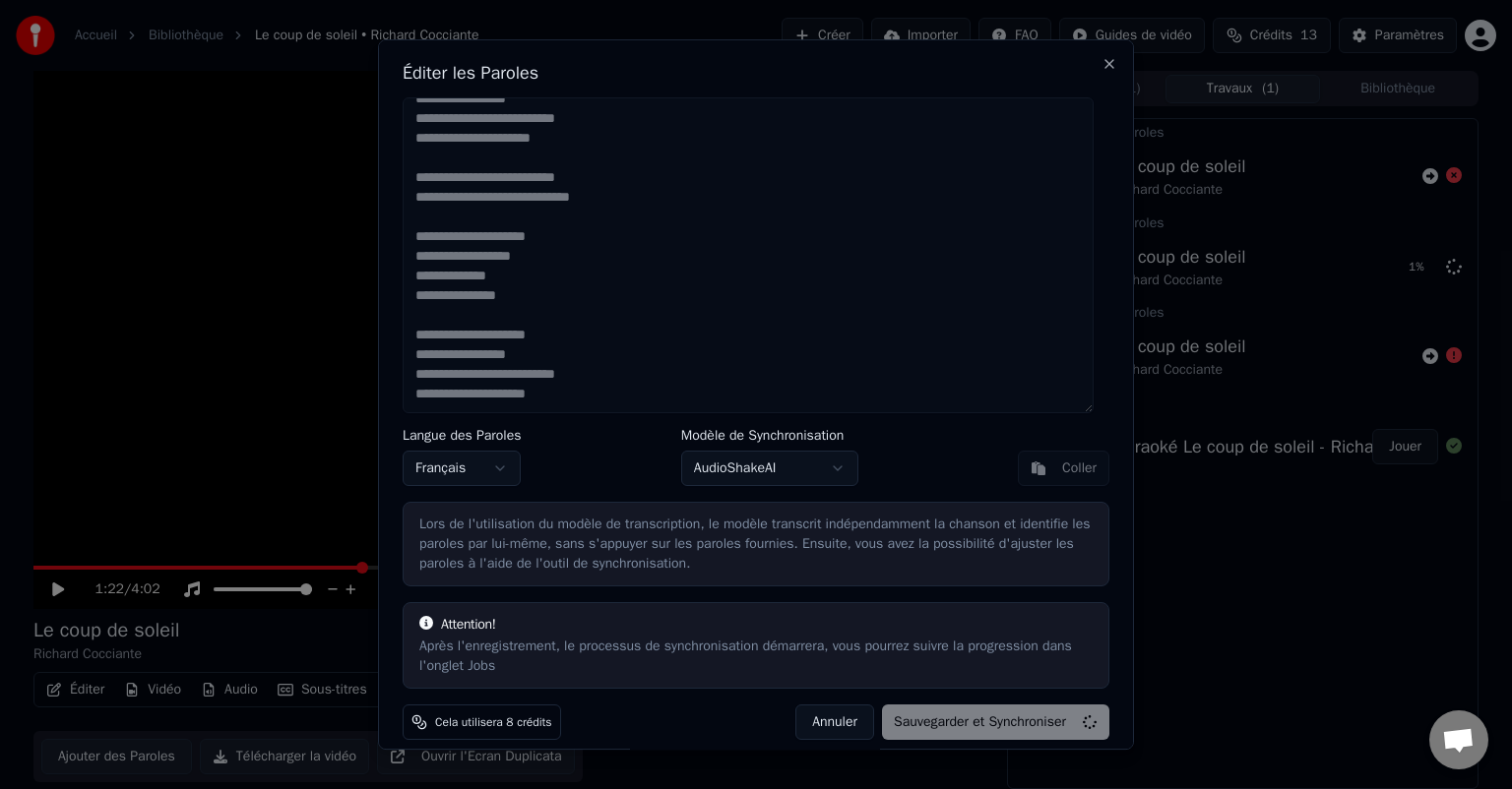 type 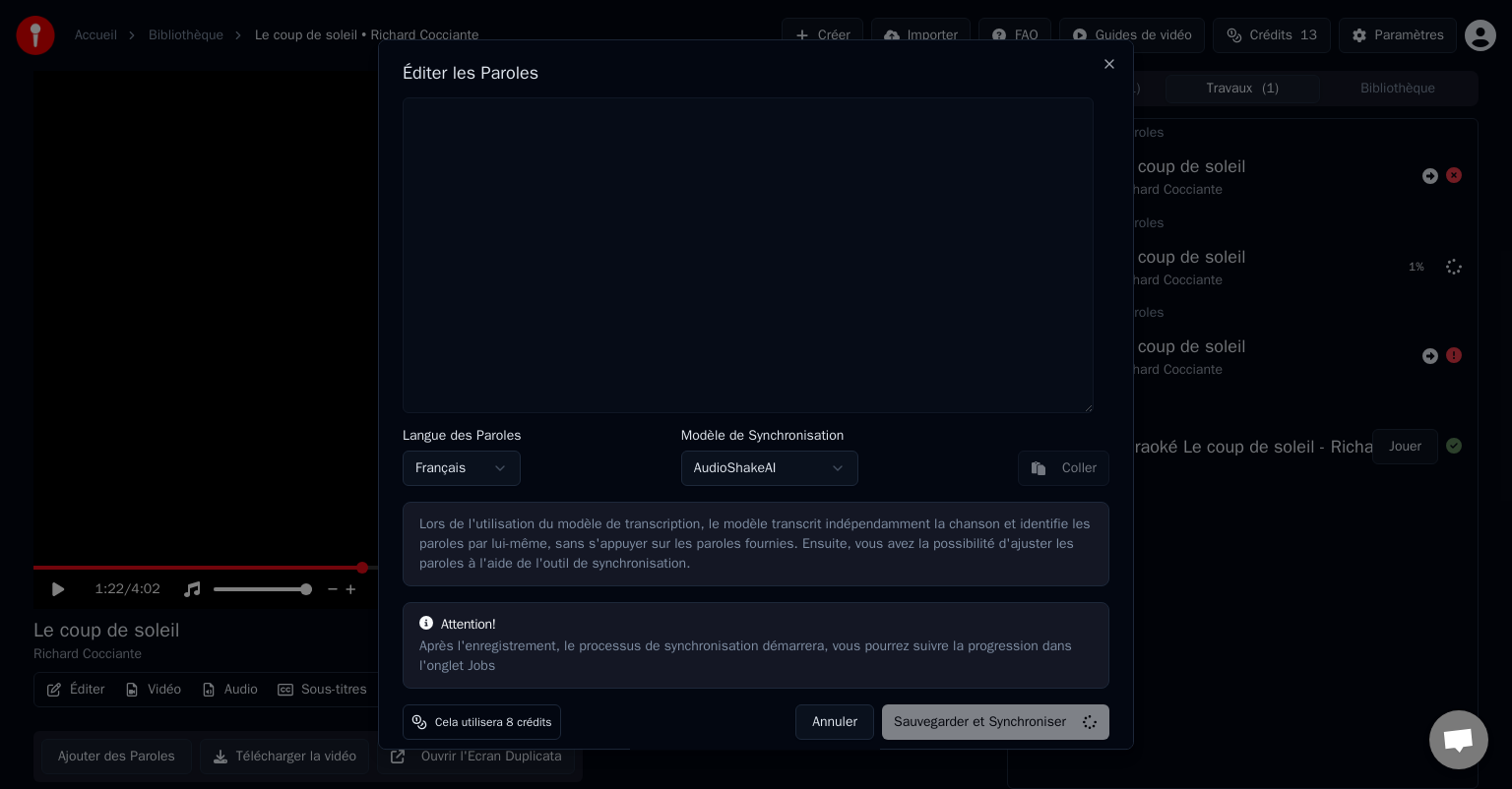 scroll, scrollTop: 0, scrollLeft: 0, axis: both 